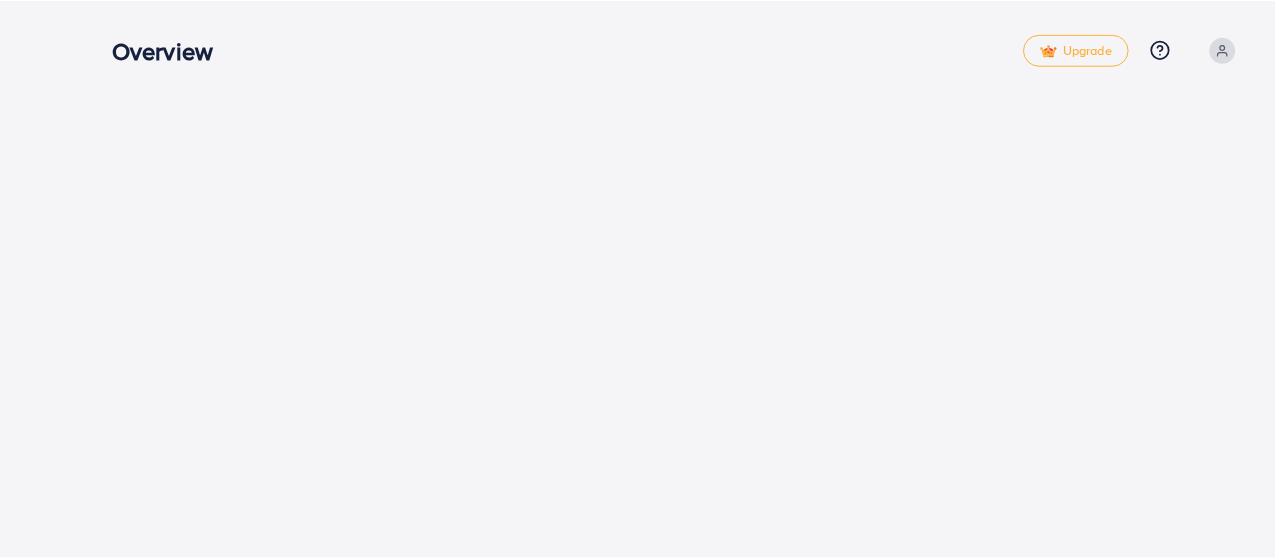 scroll, scrollTop: 0, scrollLeft: 0, axis: both 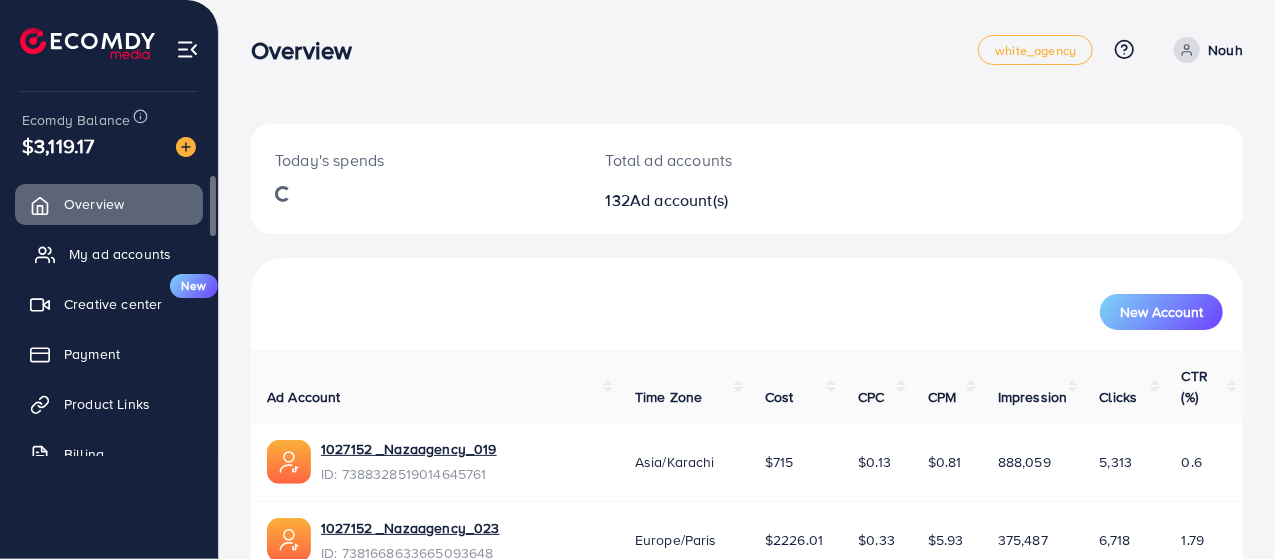click on "My ad accounts" at bounding box center (120, 254) 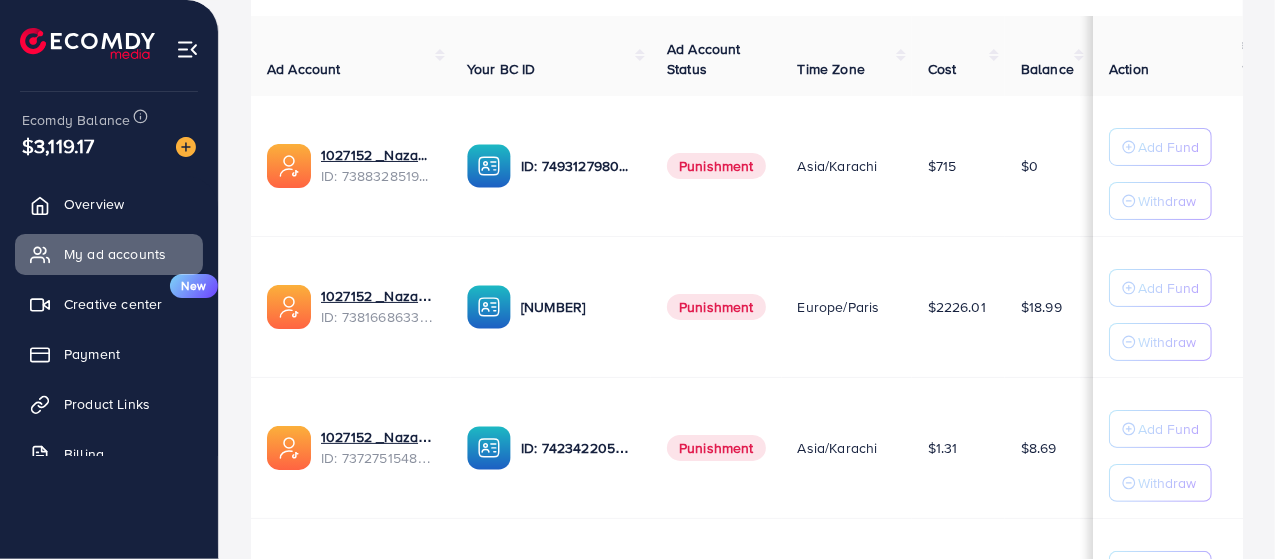 scroll, scrollTop: 150, scrollLeft: 0, axis: vertical 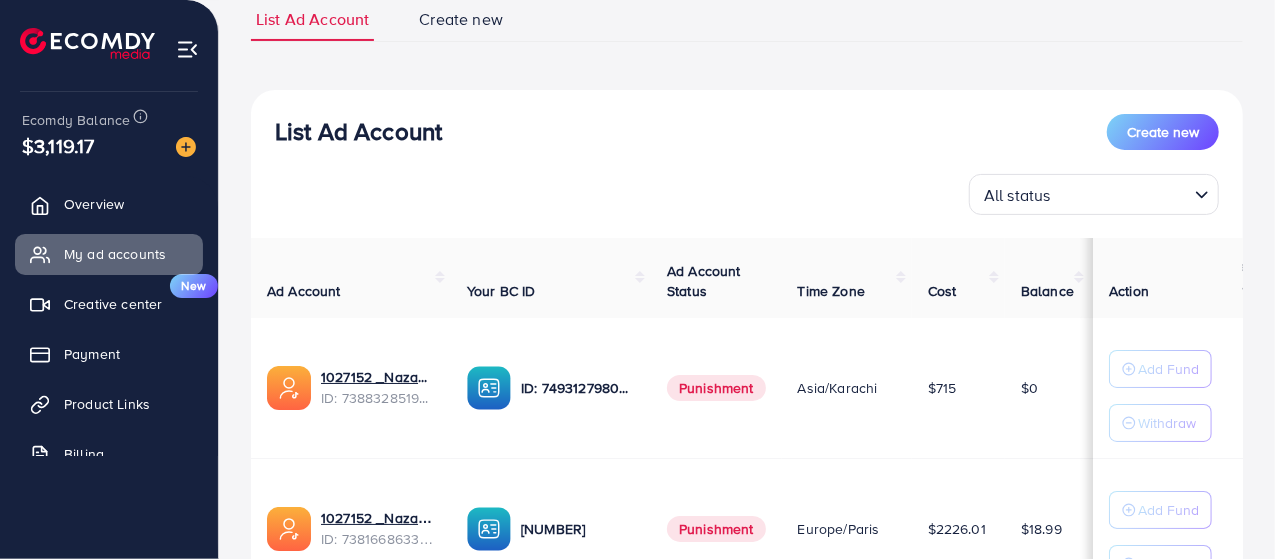 click on "All status
Loading..." at bounding box center (1094, 194) 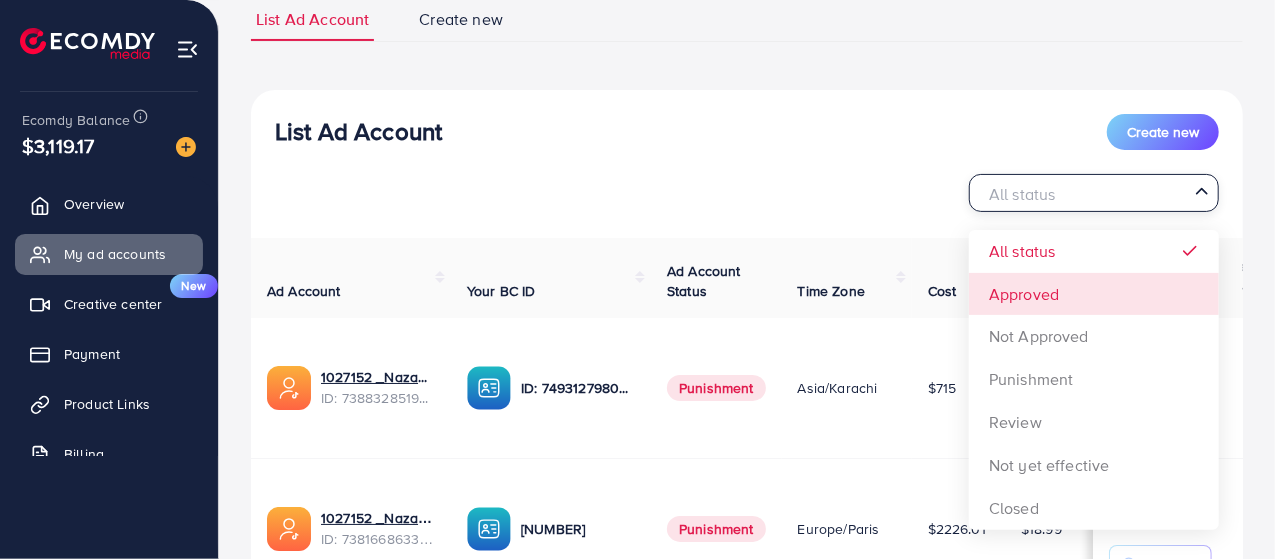 click on "List Ad Account   Create new
All status
Loading...
All status
Approved
Not Approved
Punishment
Review
Not yet effective
Closed
Ad Account Your BC ID Ad Account Status Time Zone Cost Balance Auto top-up Threshold information Action            1027152 _Nazaagency_019  ID: [ID] ID: [ID]  Punishment   Asia/Karachi   $715   $0   $ ---   $ ---   Add Fund   Withdraw       1027152 _Nazaagency_023  ID: [ID] ID: [ID]  Punishment   Europe/Paris   $2226.01   $18.99   $ ---   $ ---   Add Fund   Withdraw       1027152 _Nazaagency_007  ID: [ID] ID: [ID]  Punishment   Asia/Karachi   $1.31   $8.69   $ ---   $ ---   Add Fund   Withdraw       1027152 _Nazaagency_04  ID: [ID] ID: [ID]  Punishment   Asia/Karachi" at bounding box center [747, 953] 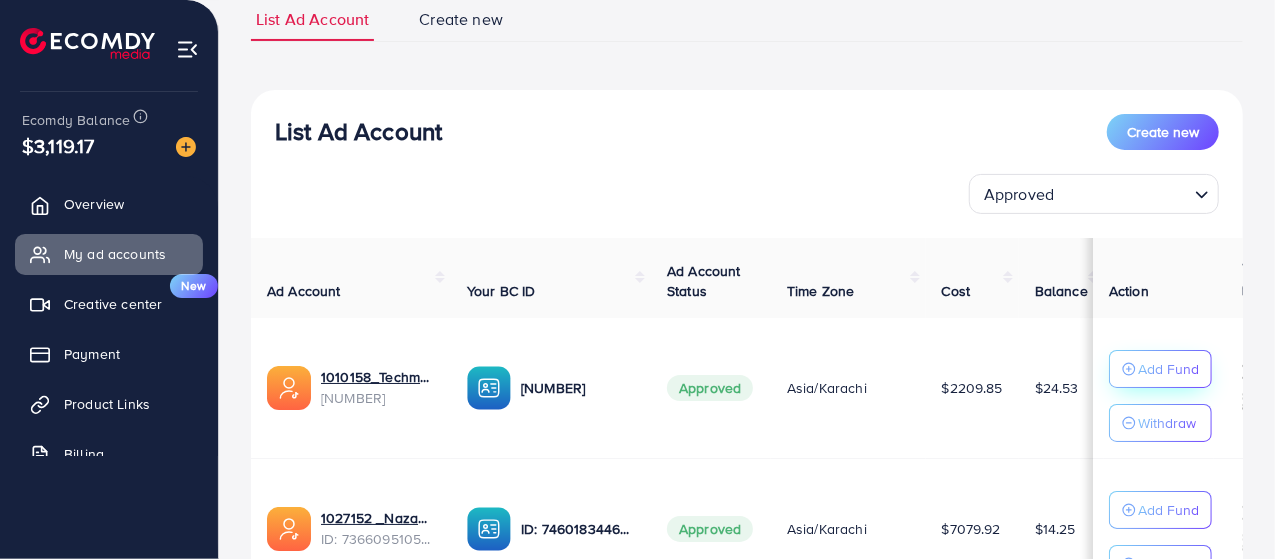 click on "Add Fund" at bounding box center (1168, 369) 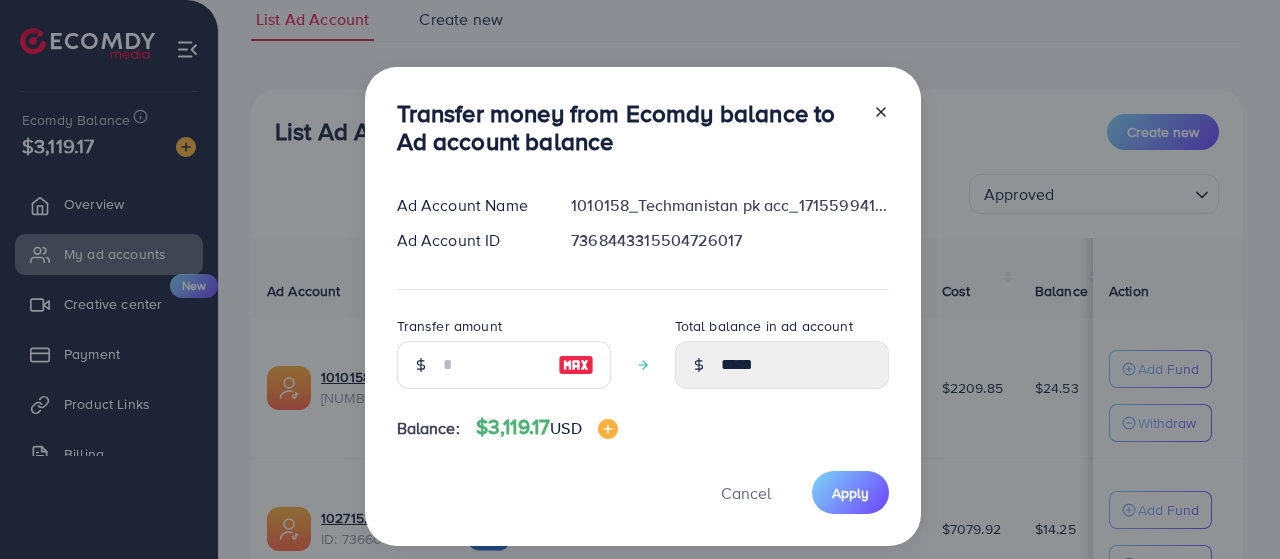 click 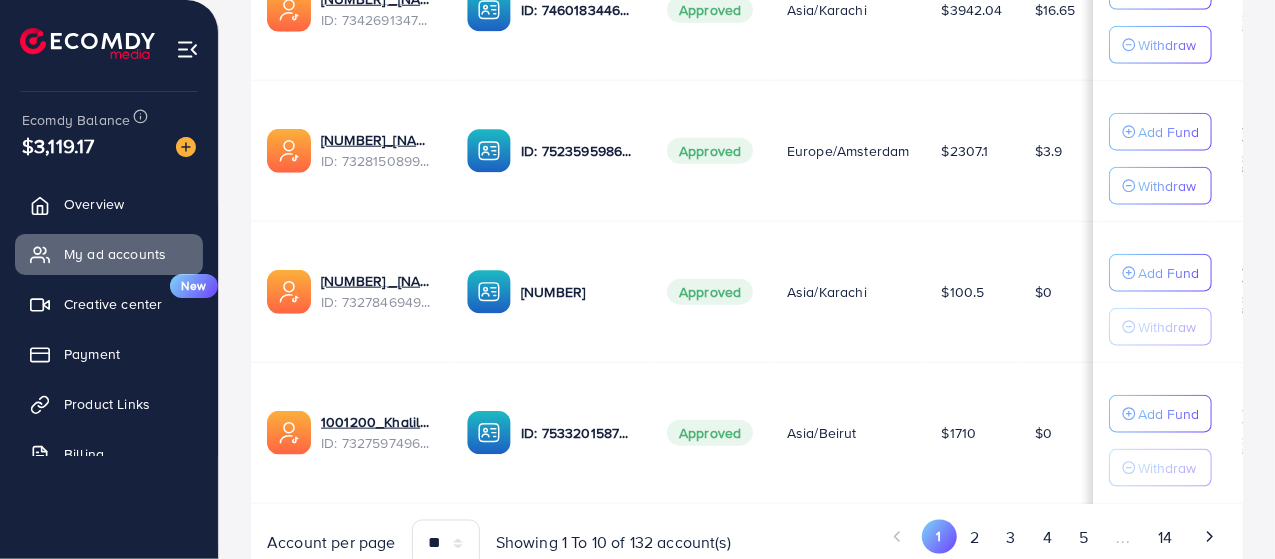 scroll, scrollTop: 1450, scrollLeft: 0, axis: vertical 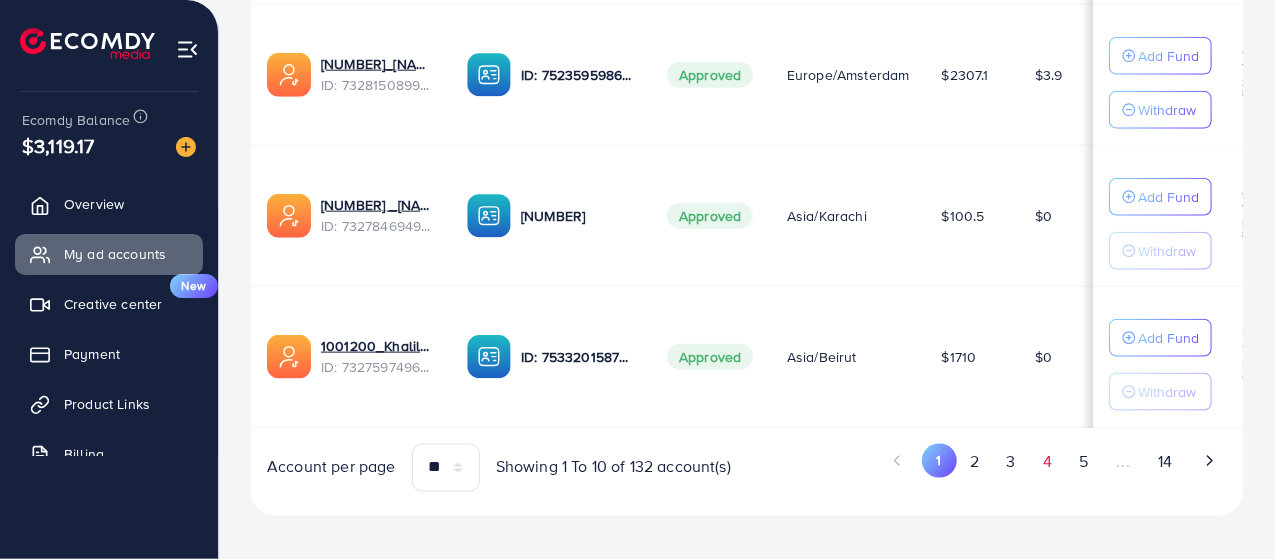 click on "4" at bounding box center [1047, 462] 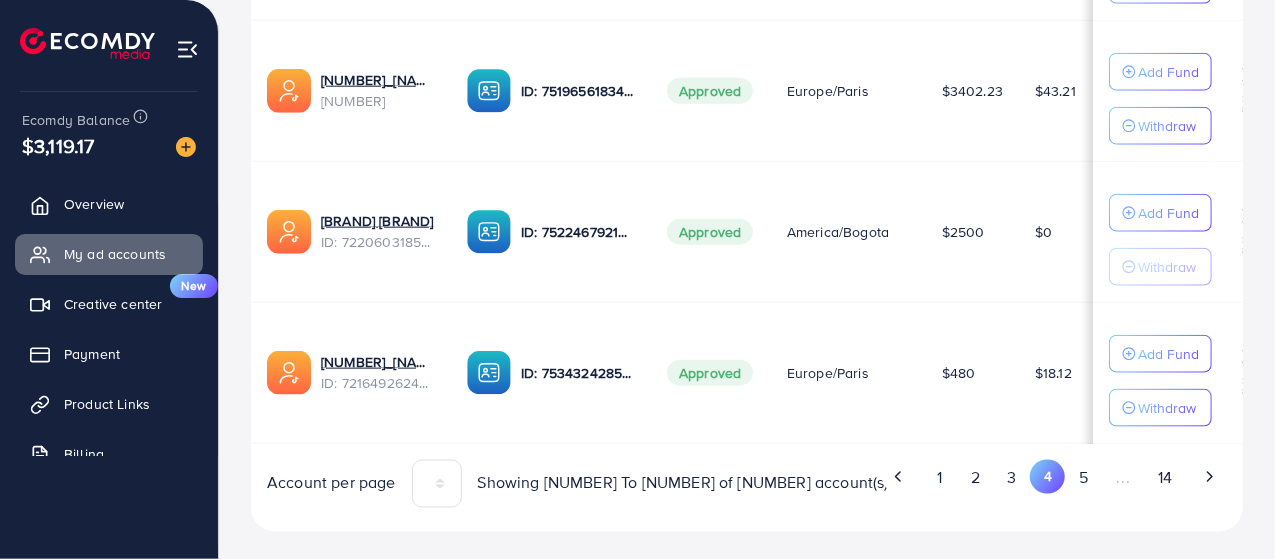scroll, scrollTop: 1150, scrollLeft: 0, axis: vertical 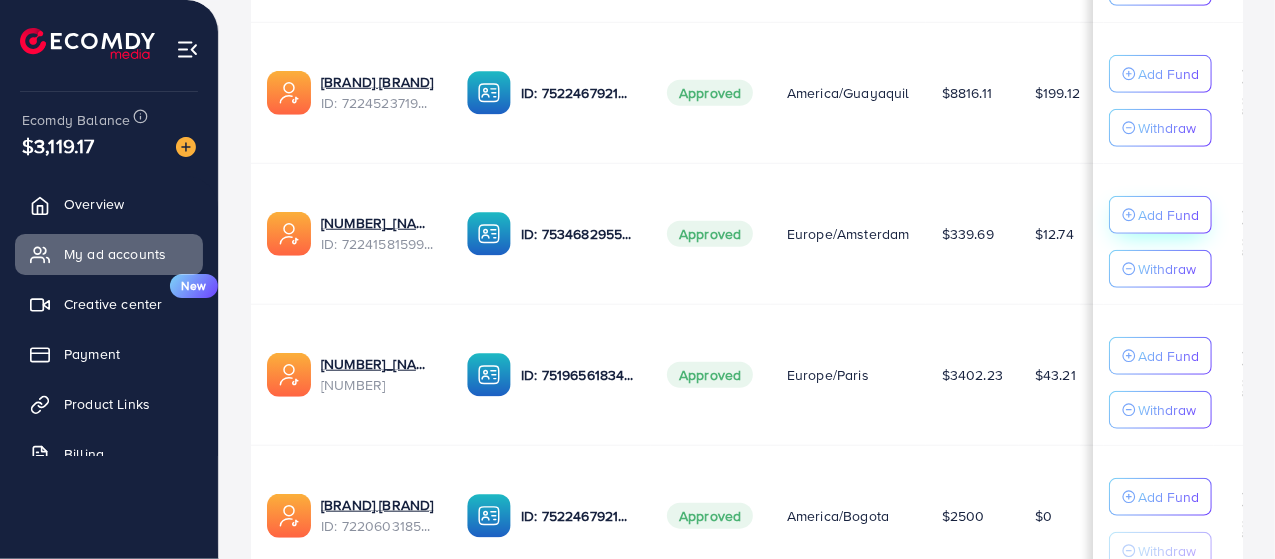 click on "Add Fund" at bounding box center [1160, -631] 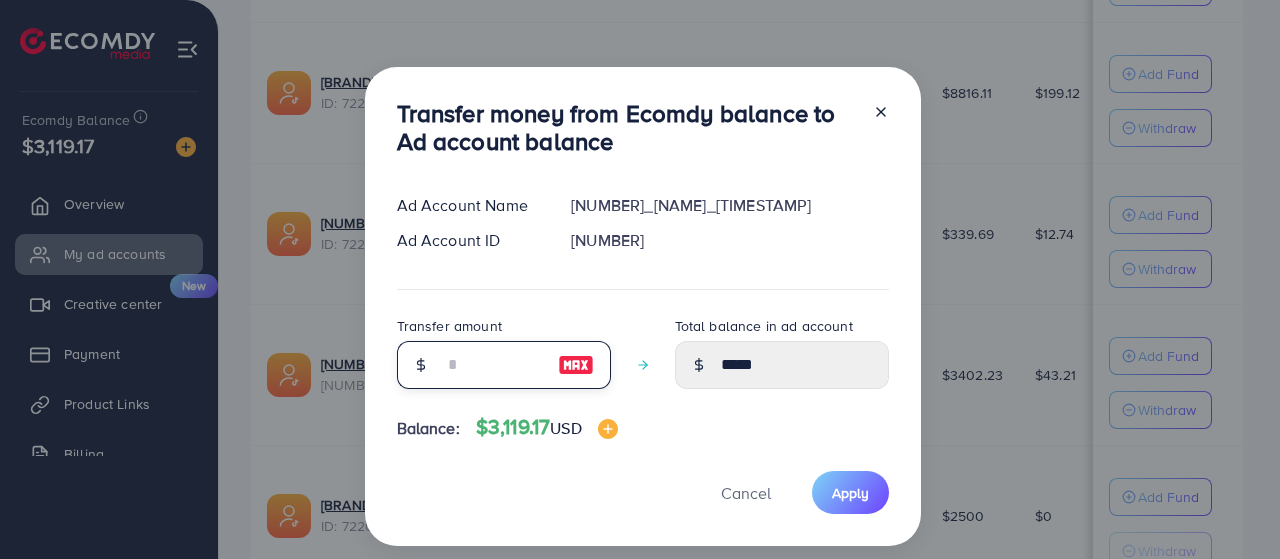click at bounding box center (493, 365) 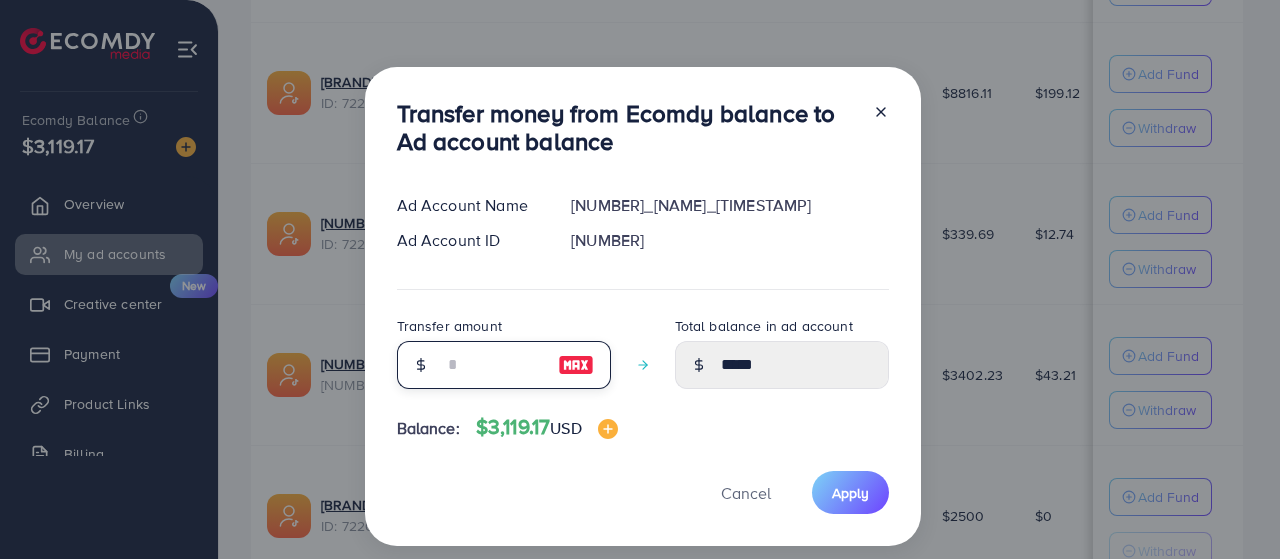type on "*" 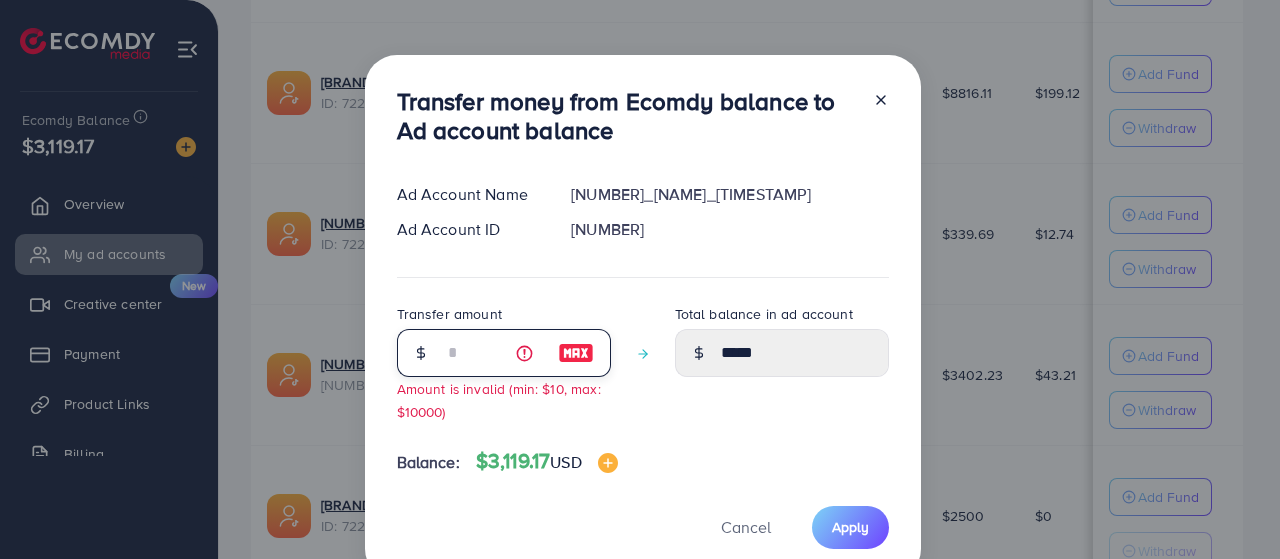type on "**" 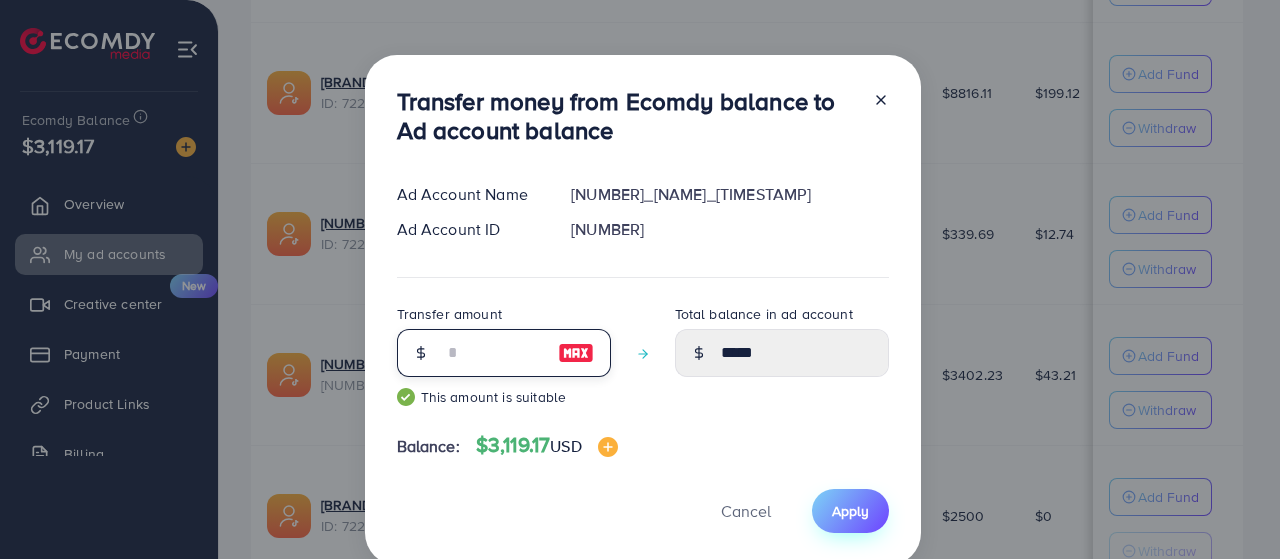 type on "**" 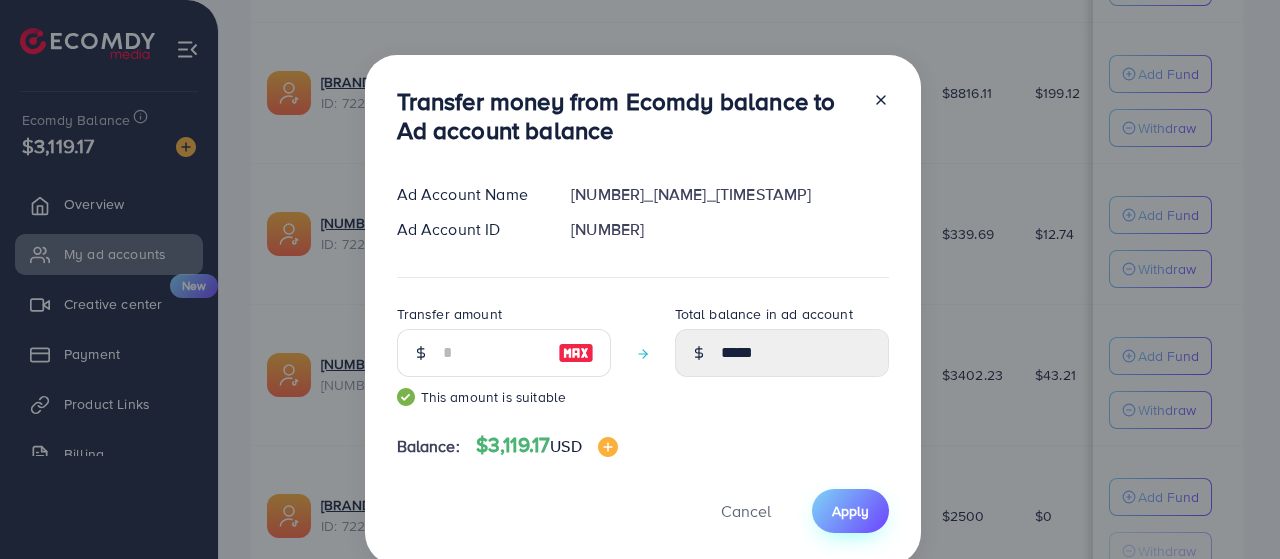 click on "Apply" at bounding box center [850, 510] 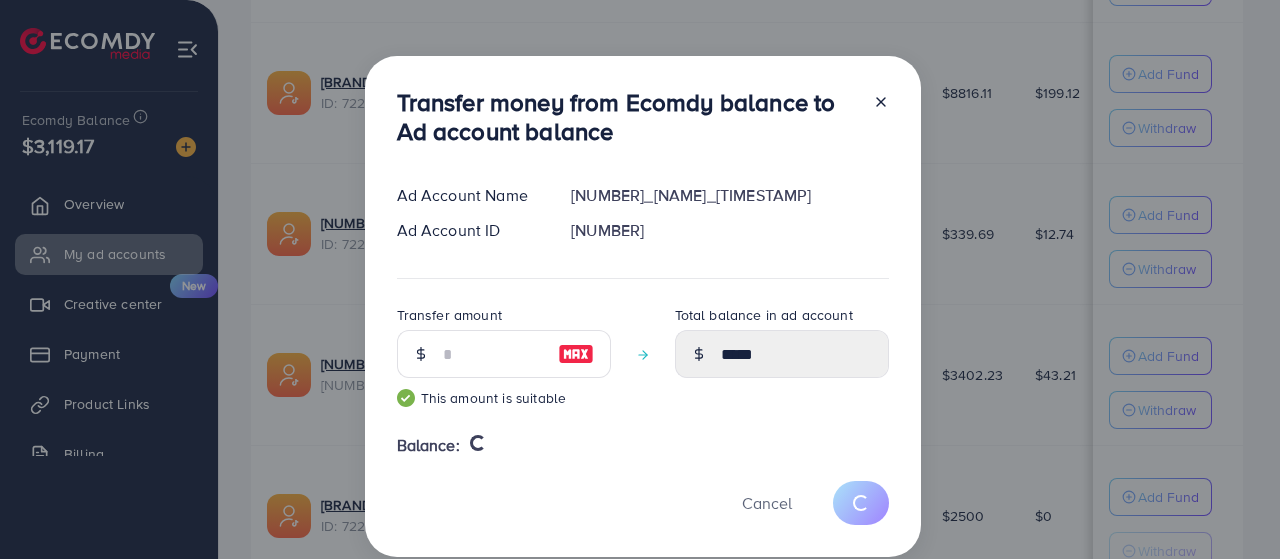 type 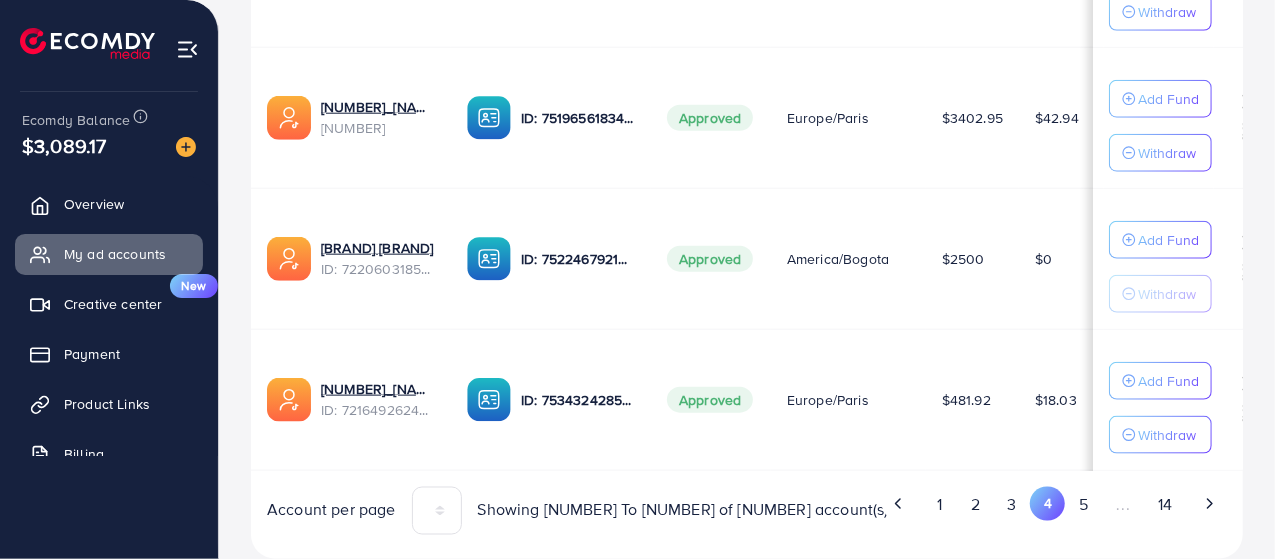 scroll, scrollTop: 1450, scrollLeft: 0, axis: vertical 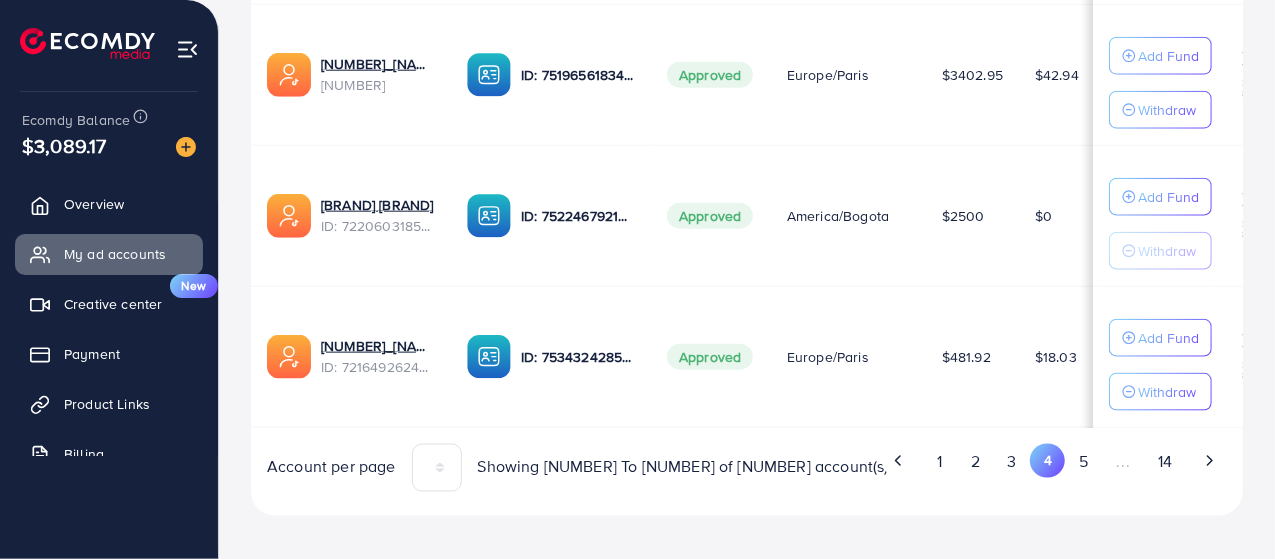 click on "1" at bounding box center (940, 462) 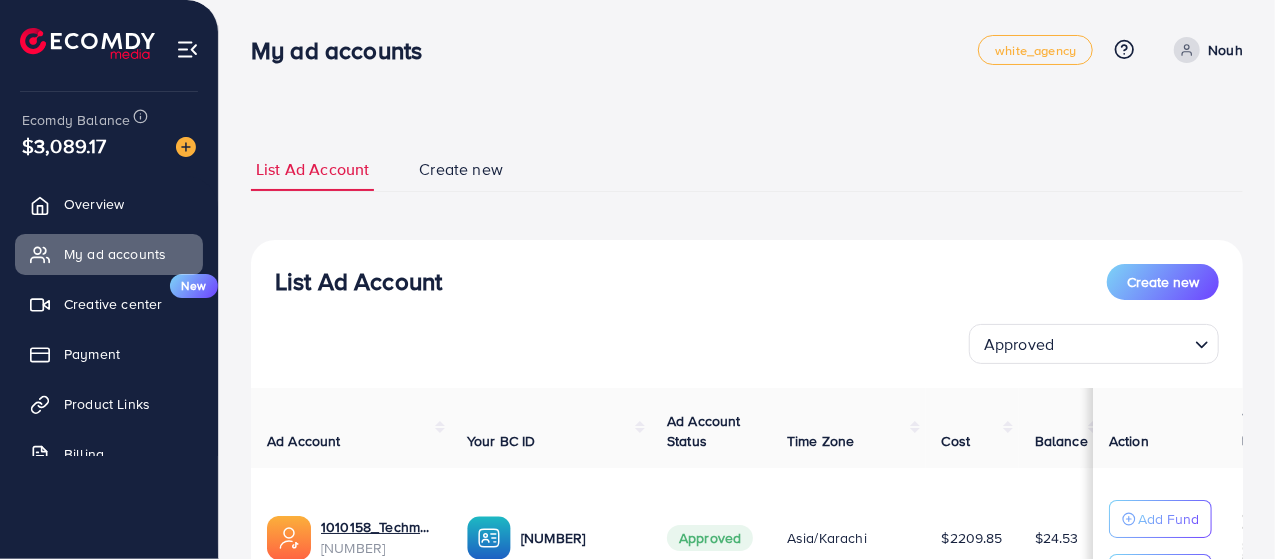 scroll, scrollTop: 300, scrollLeft: 0, axis: vertical 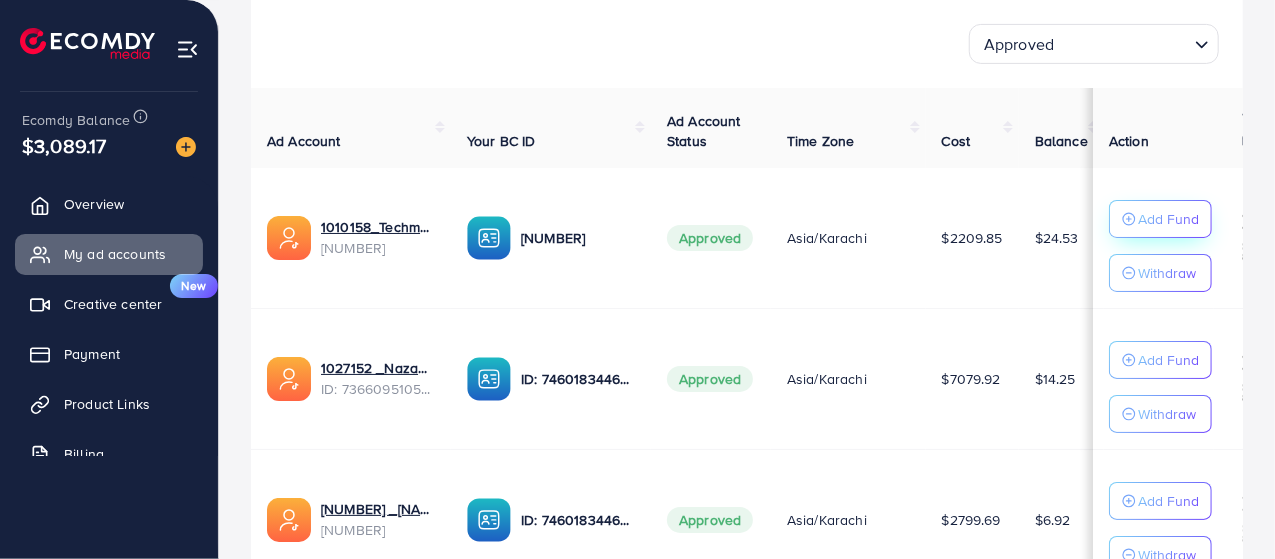 click on "Add Fund" at bounding box center (1168, 219) 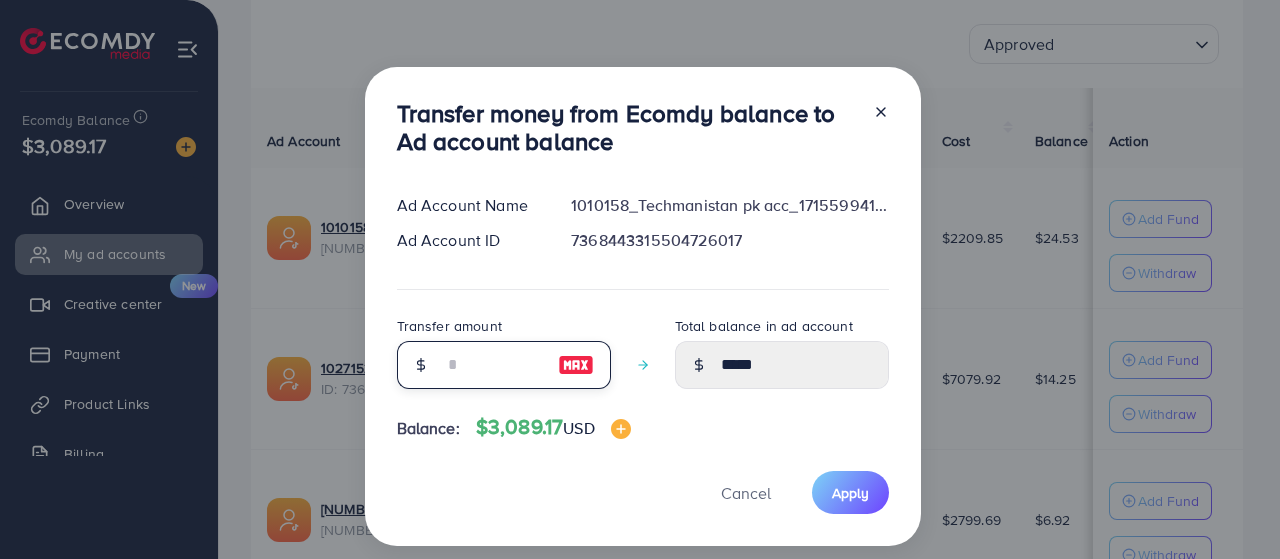 click at bounding box center (493, 365) 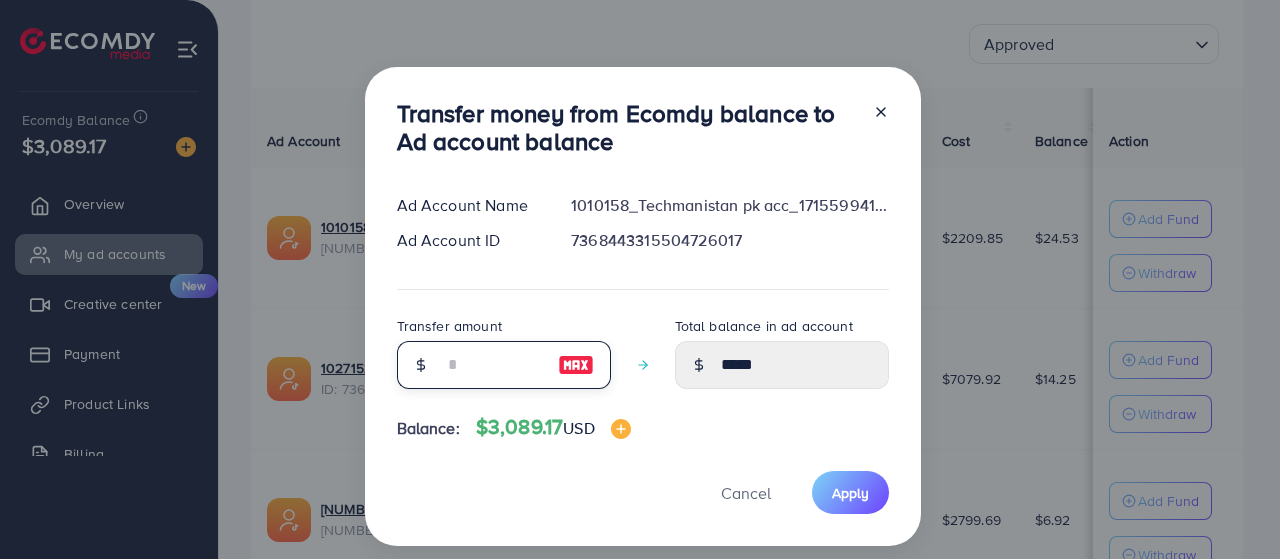 type on "*" 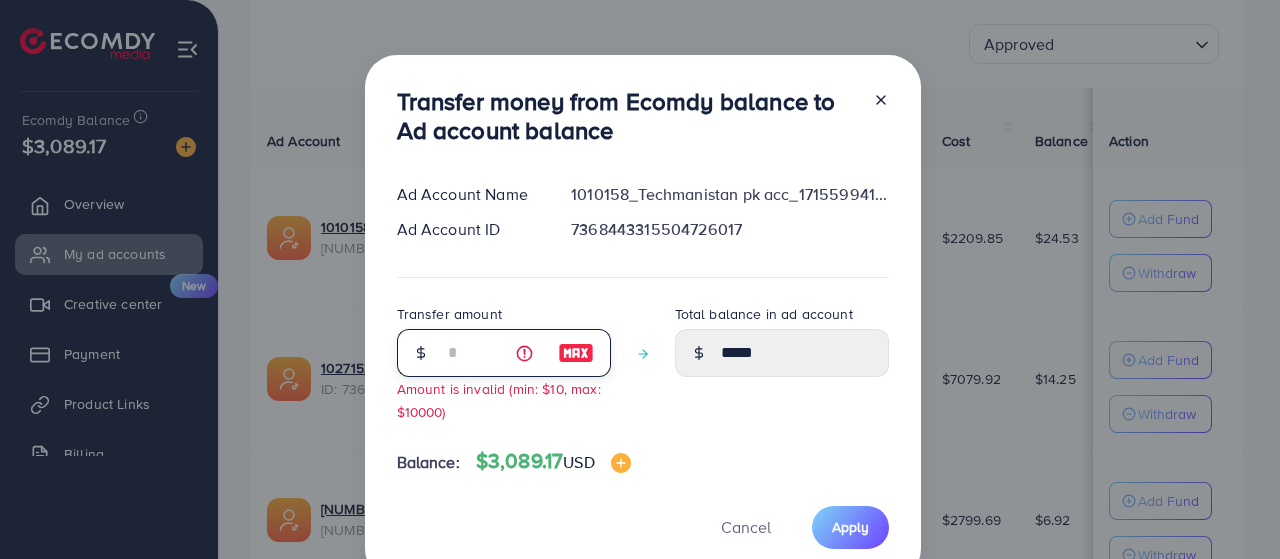 type on "**" 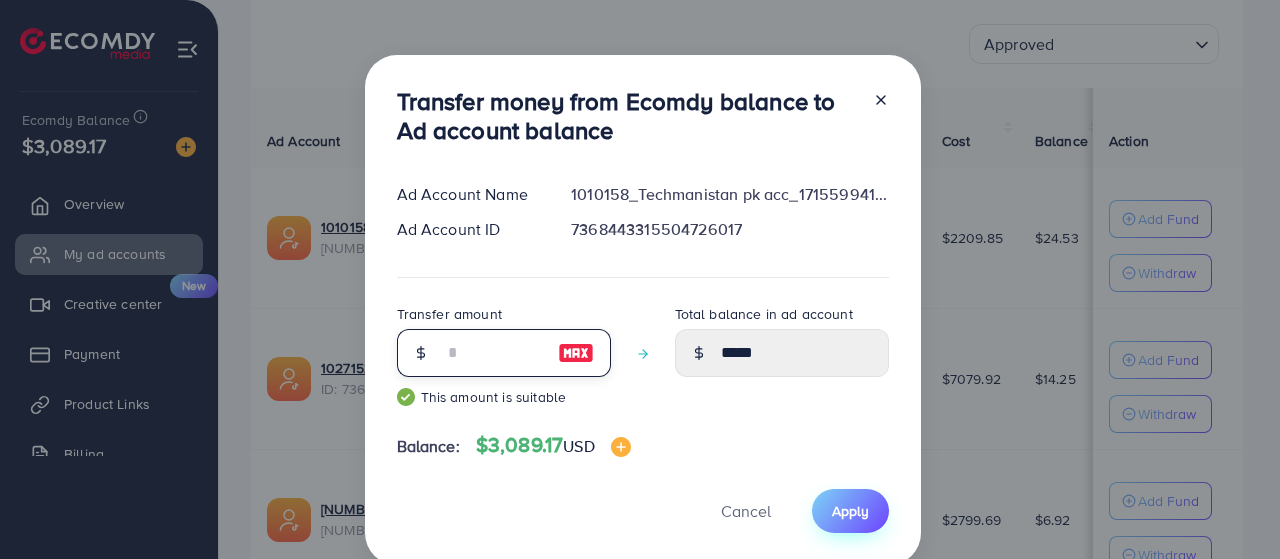 type on "**" 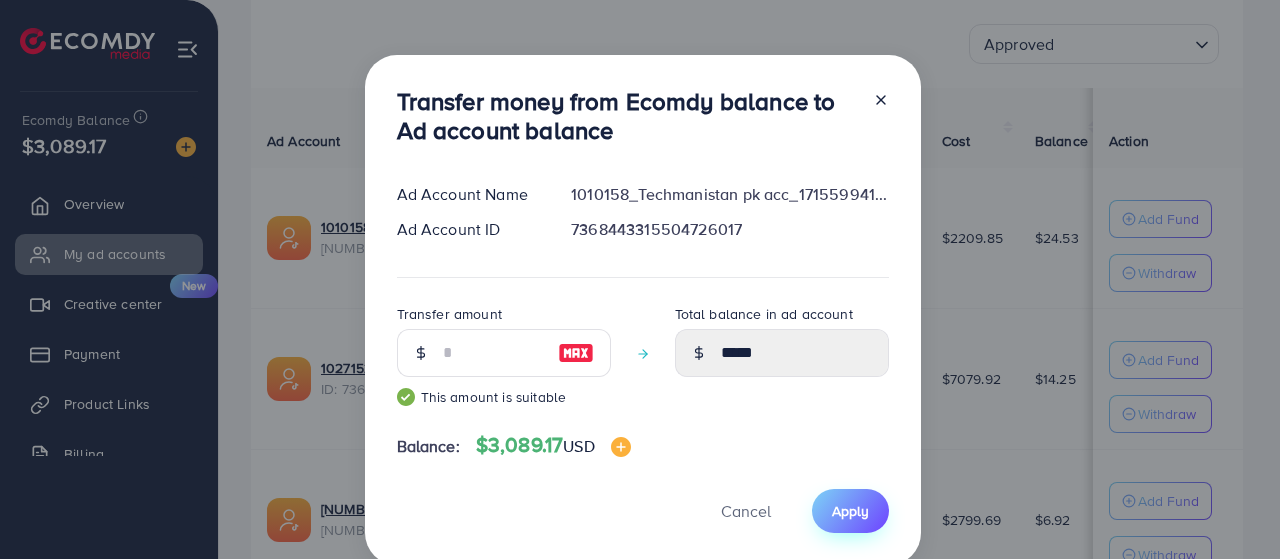 click on "Apply" at bounding box center (850, 511) 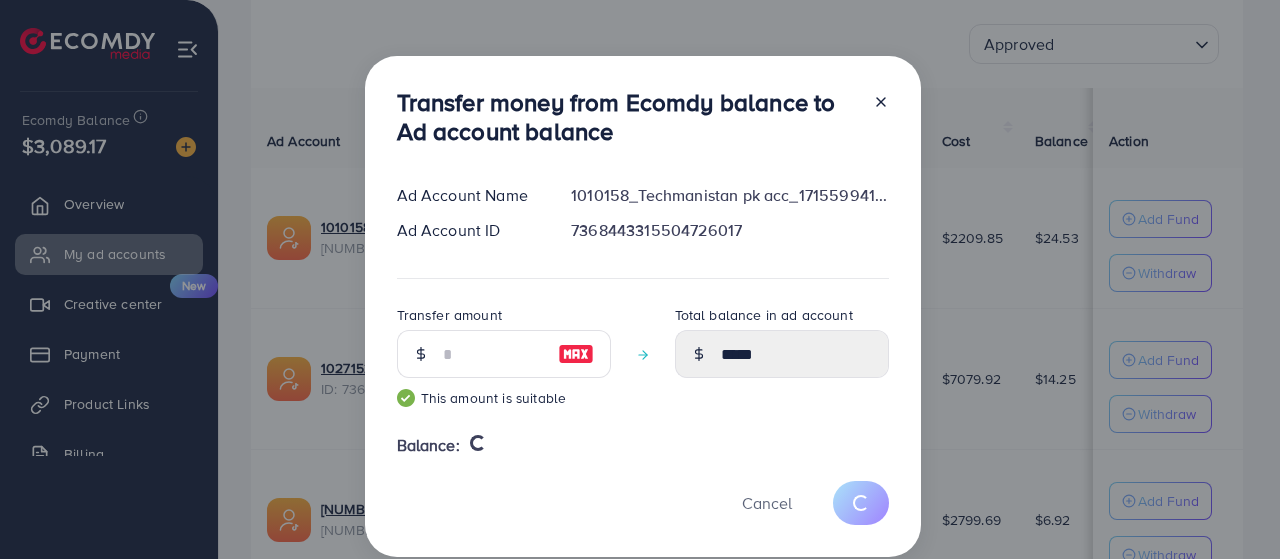 type 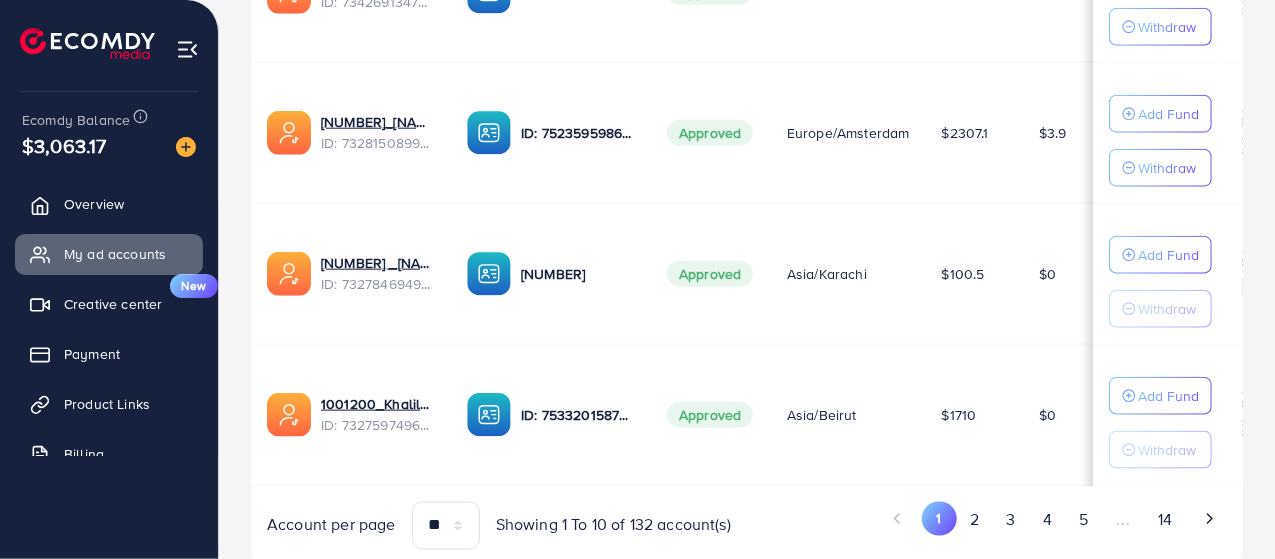 scroll, scrollTop: 1450, scrollLeft: 0, axis: vertical 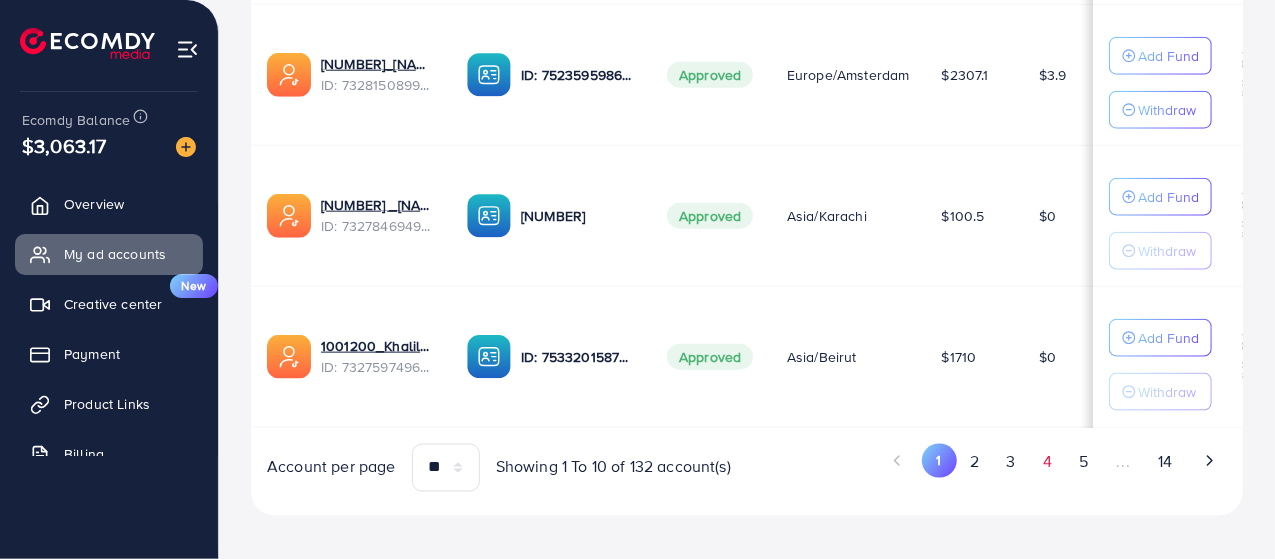 click on "4" at bounding box center (1047, 462) 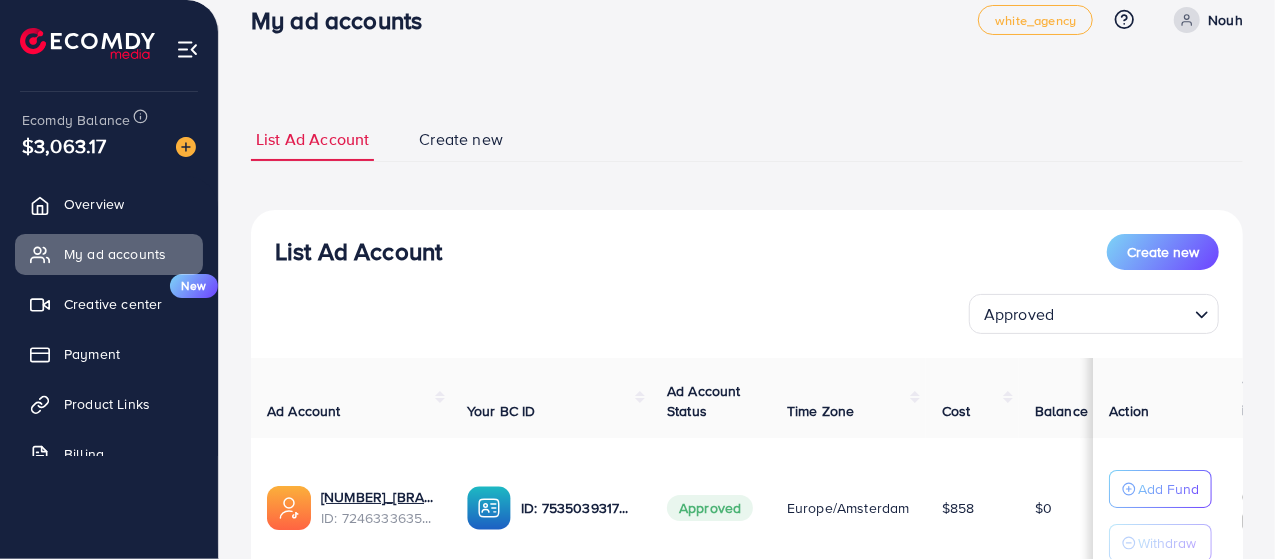 scroll, scrollTop: 0, scrollLeft: 0, axis: both 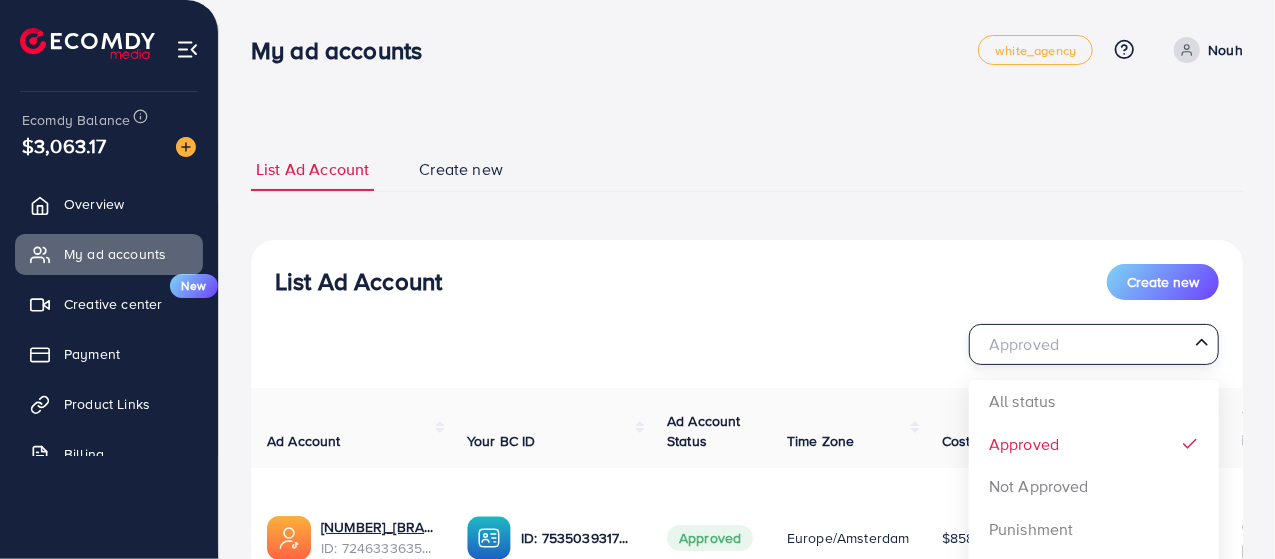 click at bounding box center [1082, 344] 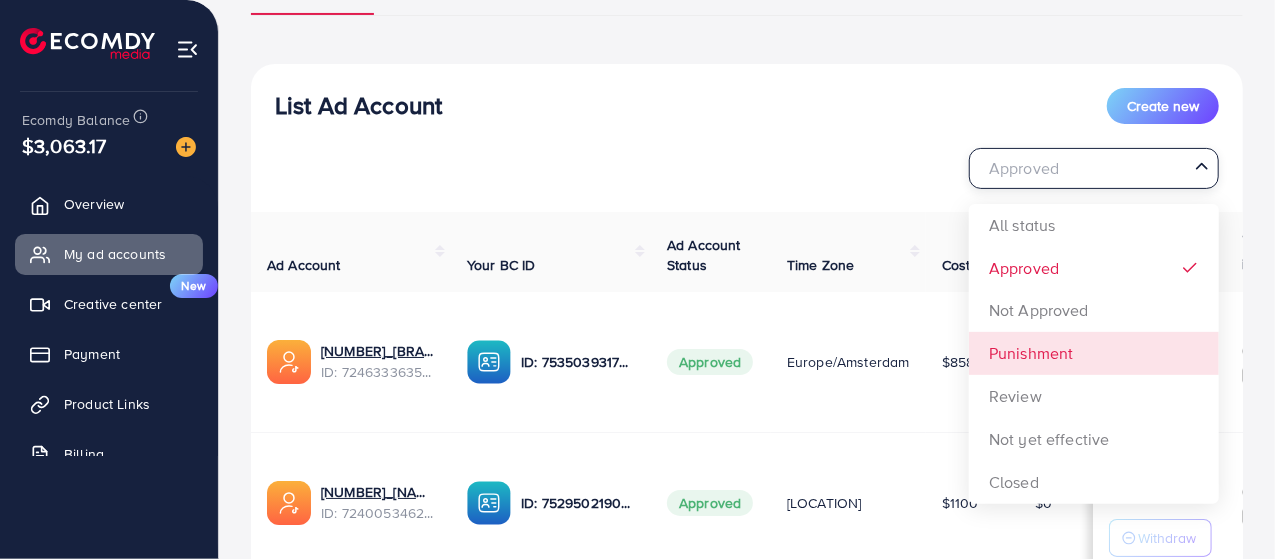 scroll, scrollTop: 300, scrollLeft: 0, axis: vertical 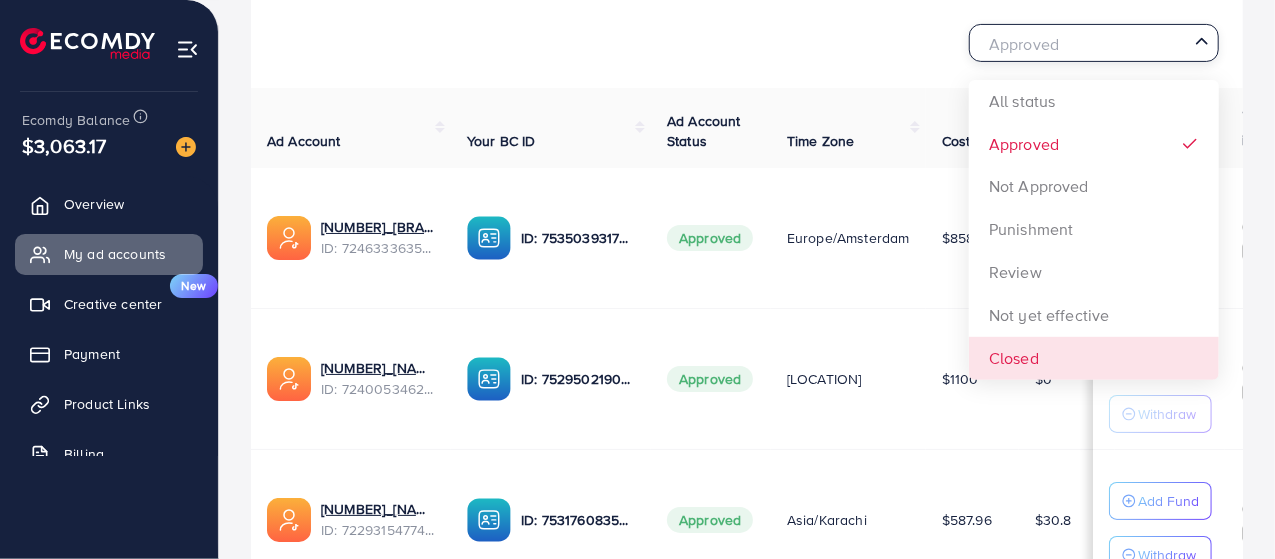 click on "List Ad Account   Create new
Approved
Loading...
All status
Approved
Not Approved
Punishment
Review
Not yet effective
Closed
Ad Account Your BC ID Ad Account Status Time Zone Cost Balance Auto top-up Threshold information Action            9806_Ecomdy 19/6_1687168548503  ID: 7246333635555901442 ID: 7535039317367029776  Approved   Europe/Amsterdam   $858   $0   $ ---   $ ---   Add Fund   Withdraw       13413_InstinctMx_1685706307356  ID: 7240053462803709954 ID: 7529502190978285576  Approved   America/Mexico_City   $1100   $0   $ ---   $ ---   Add Fund   Withdraw       29231_adaccount1_1683206191500  ID: 7229315477460336642 ID: 7531760835812229138  Approved   Asia/Karachi   $587.96   $30.8   $ ---   $ ---   Add Fund   Withdraw       29003_Sogoros_1683073532172  ID: 7228745773758808066 ID: 7525024444679618567" at bounding box center [747, 803] 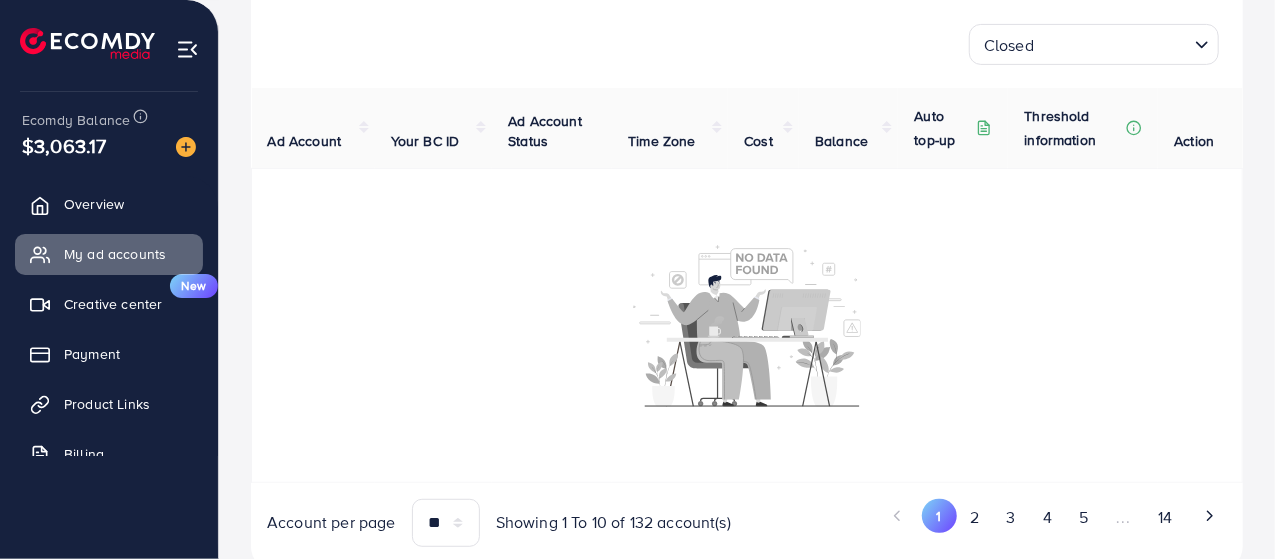 click at bounding box center (1113, 44) 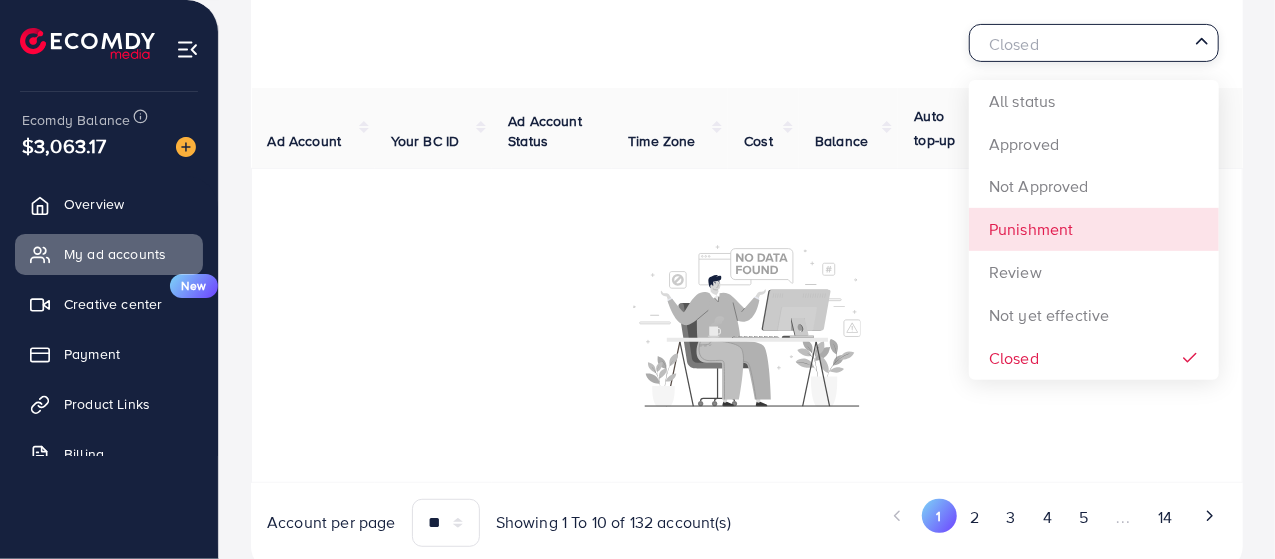 click on "List Ad Account   Create new
Closed
Loading...
All status
Approved
Not Approved
Punishment
Review
Not yet effective
Closed
Ad Account Your BC ID Ad Account Status Time Zone Cost Balance Auto top-up Threshold information Action               Account per page  ** ** ** ***  Showing 1 To 10 of 132 account(s)  1 2 3 4 5 … 14" at bounding box center [747, 255] 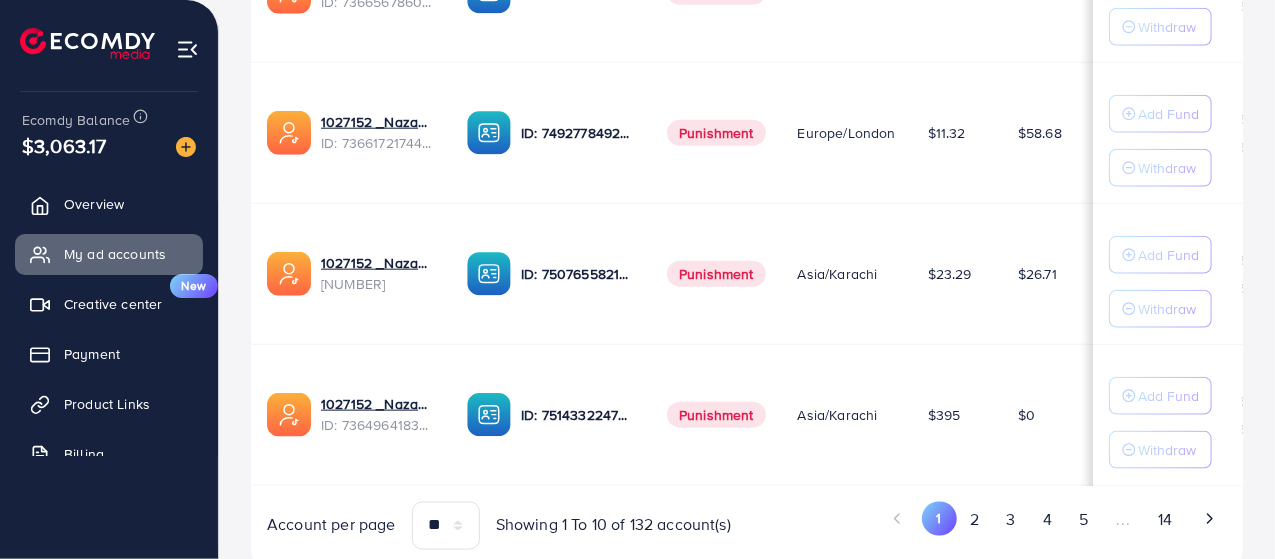 scroll, scrollTop: 1450, scrollLeft: 0, axis: vertical 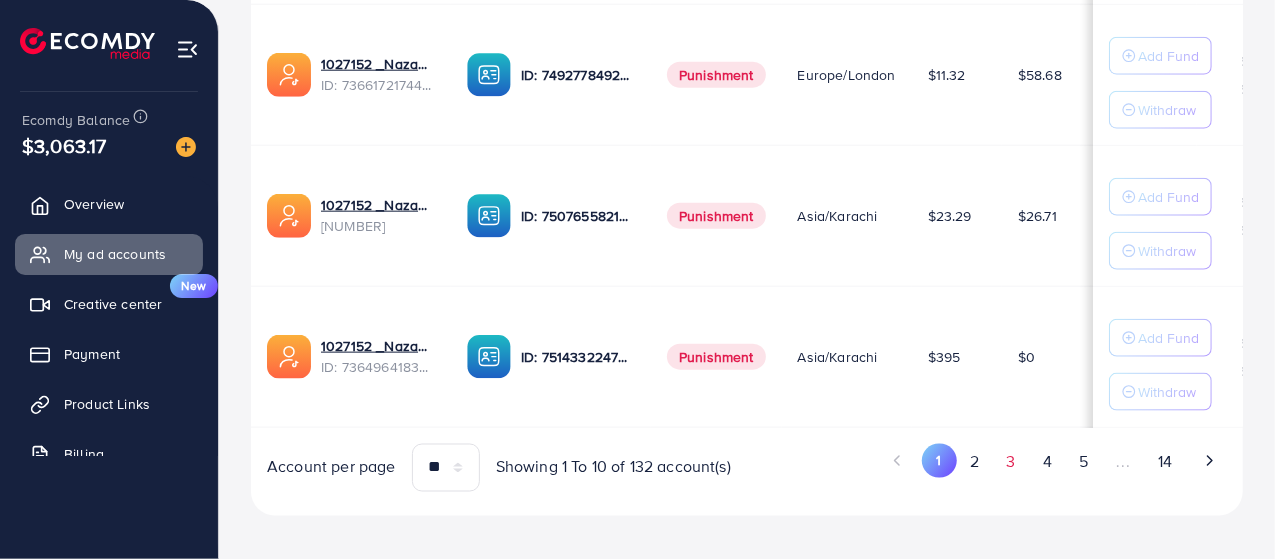 click on "3" at bounding box center [1011, 462] 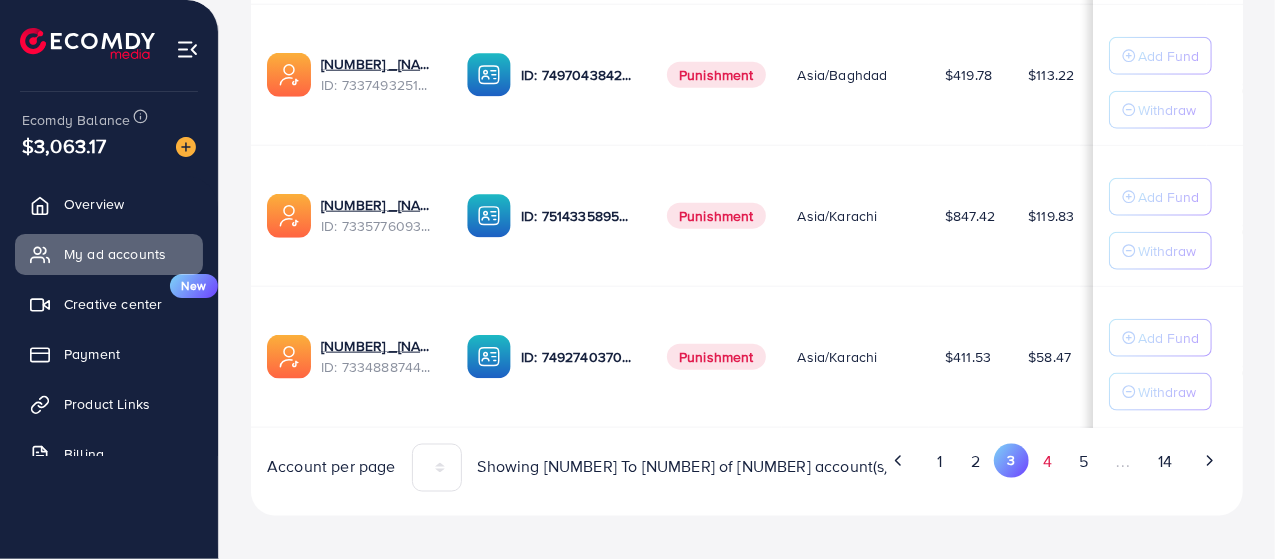 click on "4" at bounding box center (1047, 462) 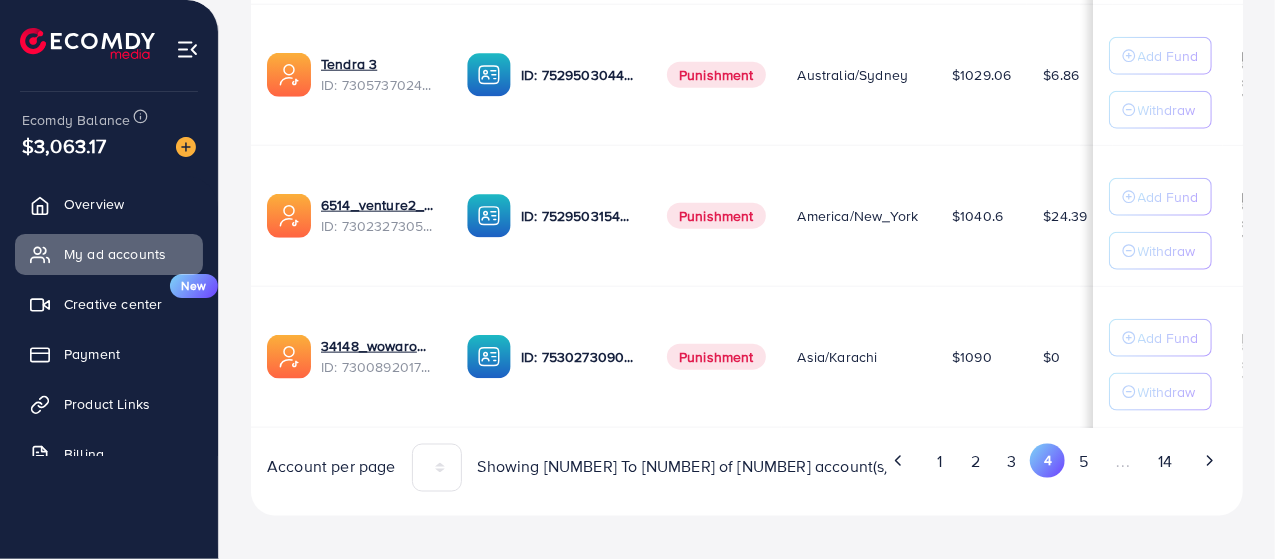 click on "5" at bounding box center [1083, 462] 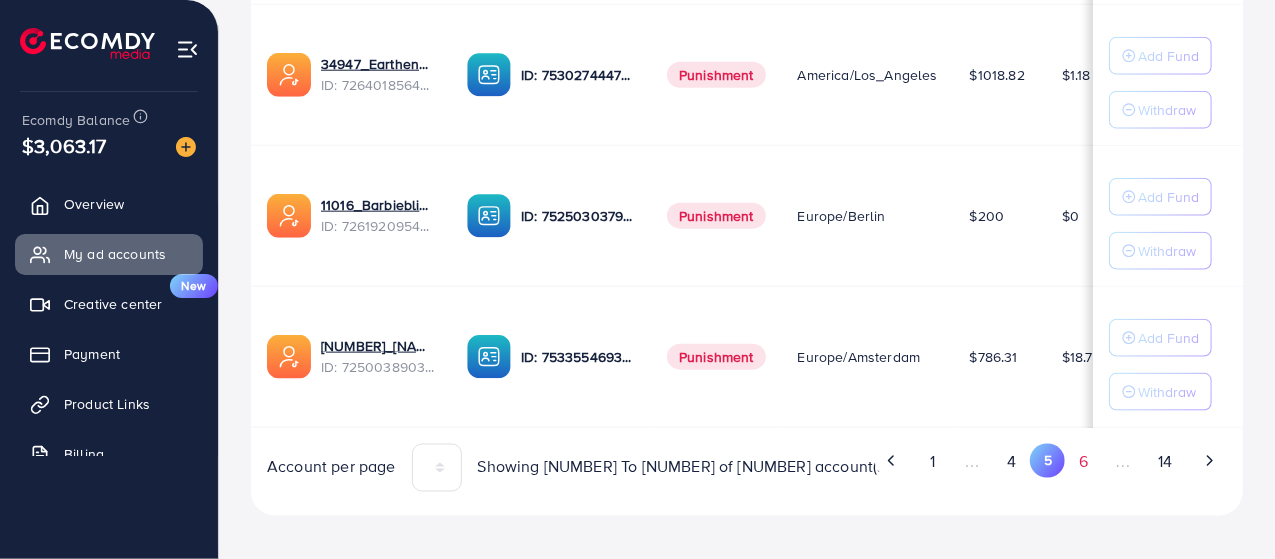 click on "6" at bounding box center [1083, 462] 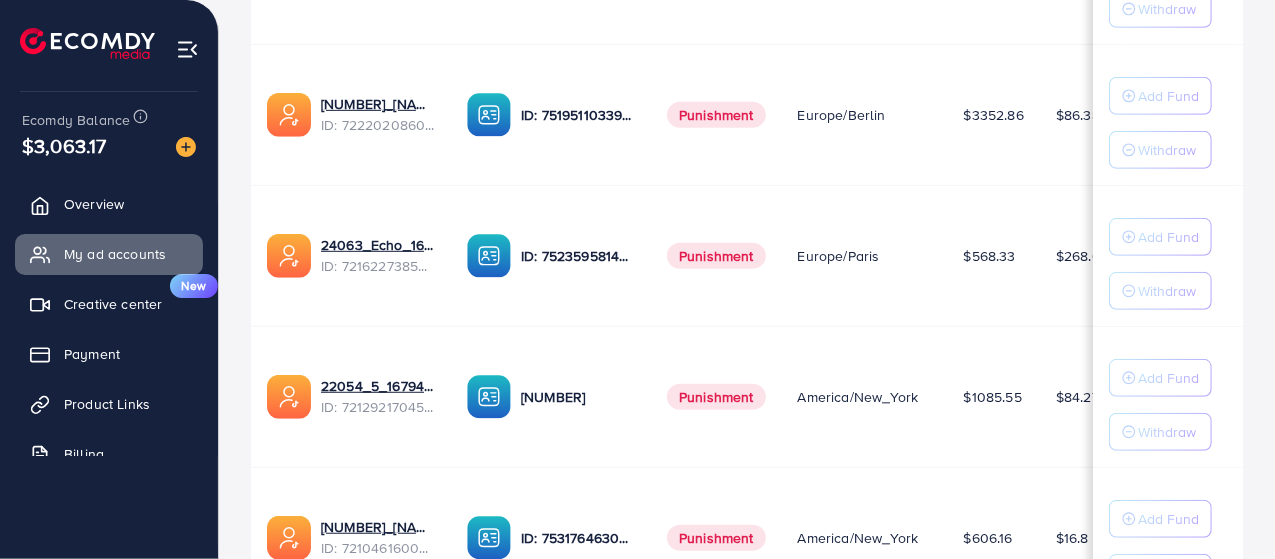 scroll, scrollTop: 750, scrollLeft: 0, axis: vertical 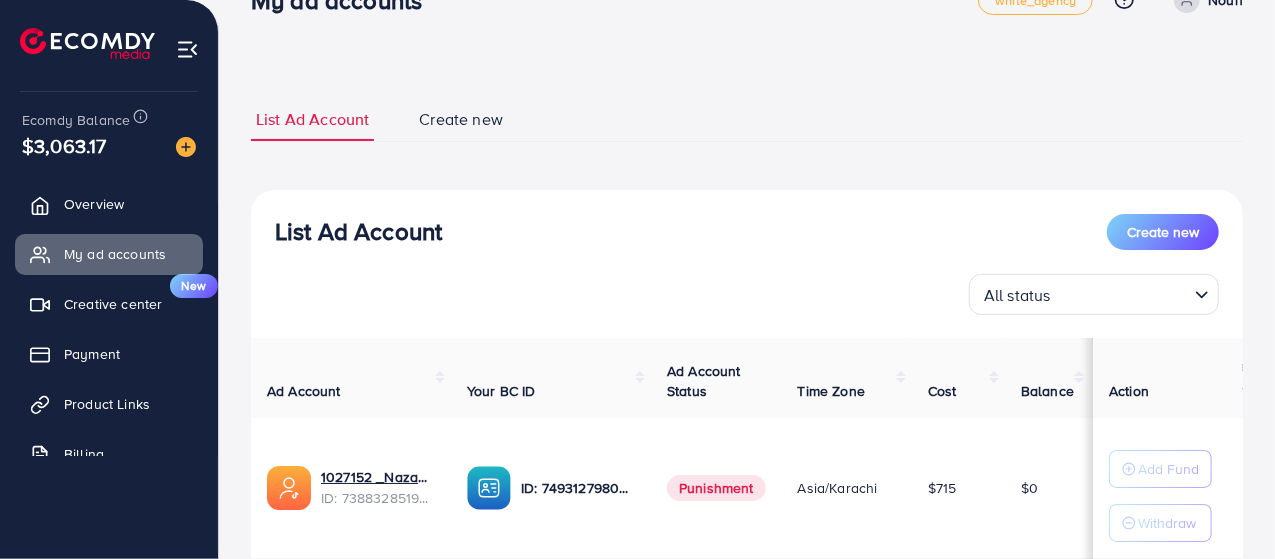 click at bounding box center (1122, 294) 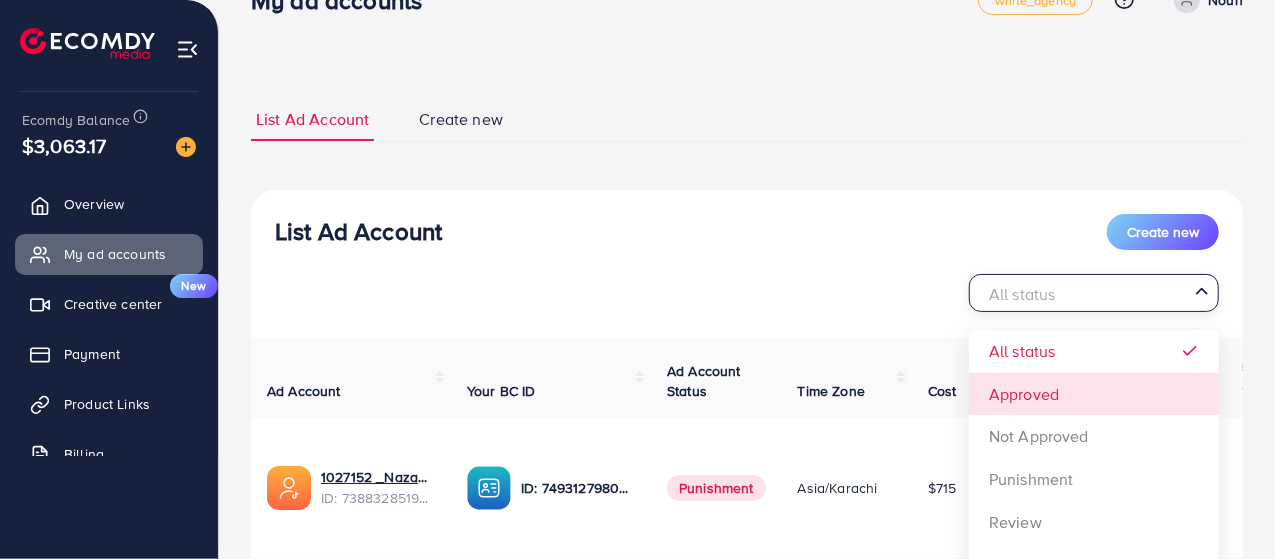click on "List Ad Account   Create new
All status
Loading...
All status
Approved
Not Approved
Punishment
Review
Not yet effective
Closed
Ad Account Your BC ID Ad Account Status Time Zone Cost Balance Auto top-up Threshold information Action            1027152 _Nazaagency_019  ID: [ID] ID: [ID]  Punishment   Asia/Karachi   $715   $0   $ ---   $ ---   Add Fund   Withdraw       1027152 _Nazaagency_023  ID: [ID] ID: [ID]  Punishment   Europe/Paris   $2226.01   $18.99   $ ---   $ ---   Add Fund   Withdraw       1027152 _Nazaagency_007  ID: [ID] ID: [ID]  Punishment   Asia/Karachi   $1.31   $8.69   $ ---   $ ---   Add Fund   Withdraw       1027152 _Nazaagency_04  ID: [ID] ID: [ID]  Punishment   Asia/Karachi" at bounding box center (747, 1053) 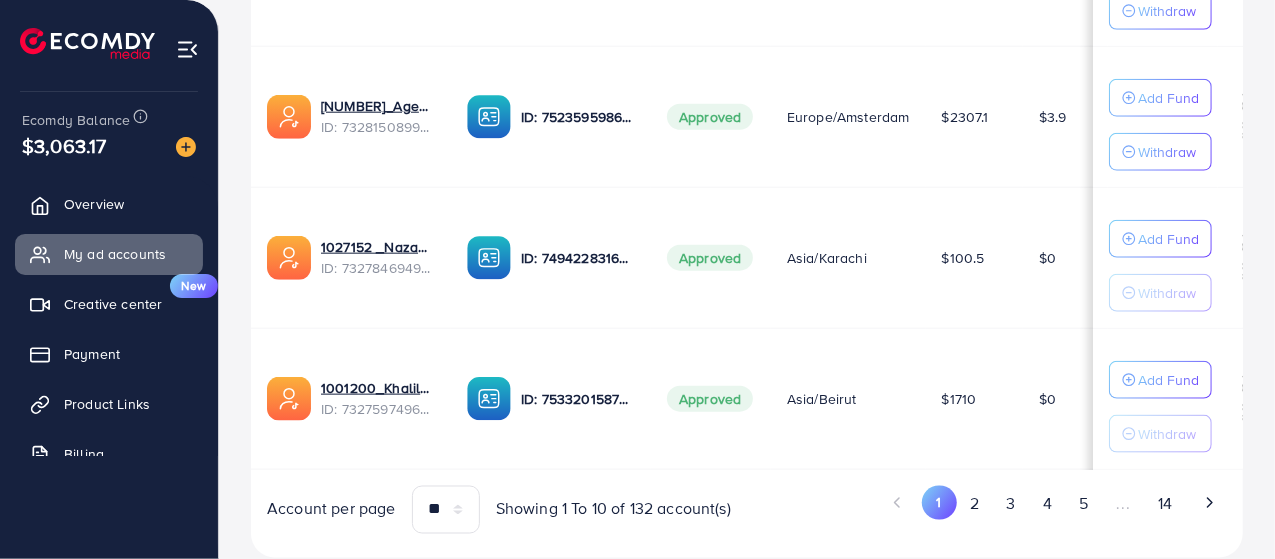 scroll, scrollTop: 1450, scrollLeft: 0, axis: vertical 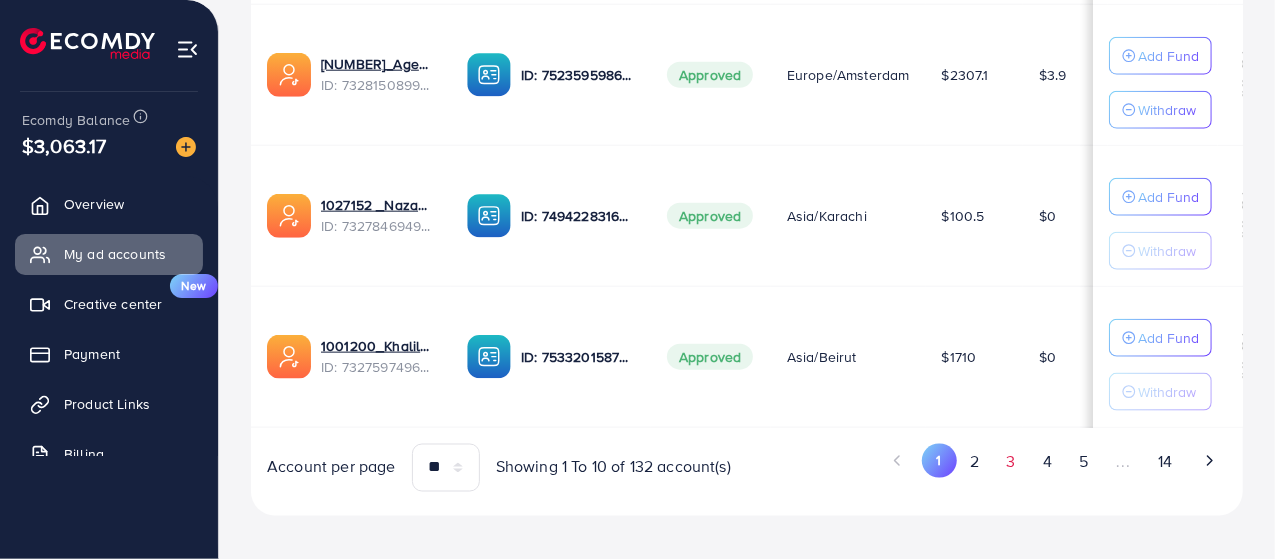 click on "3" at bounding box center (1011, 462) 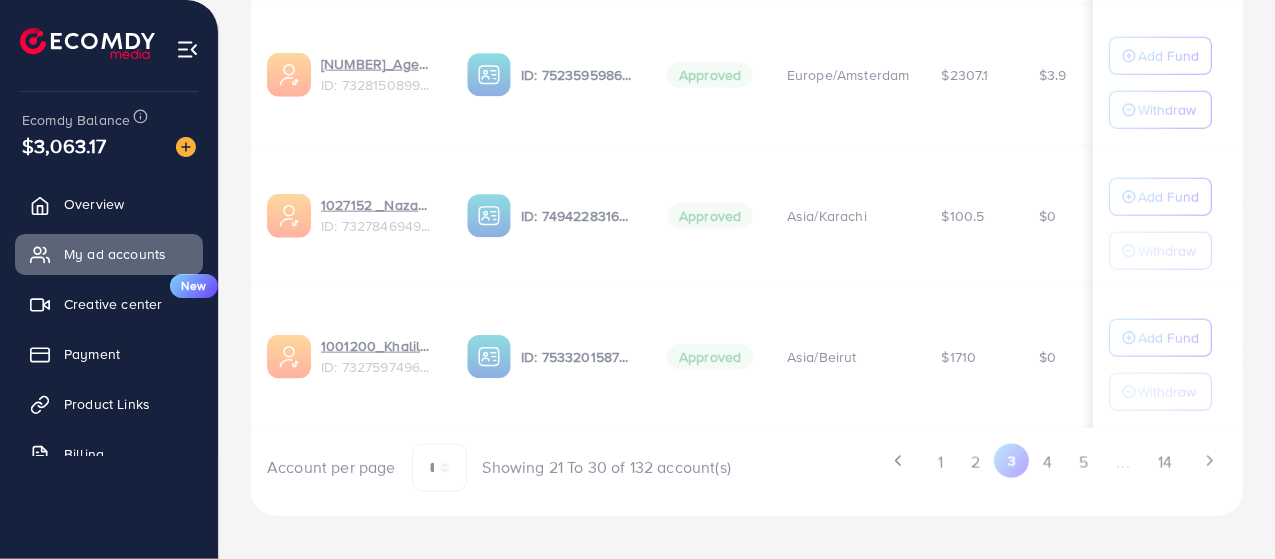 click on "2" at bounding box center [976, 462] 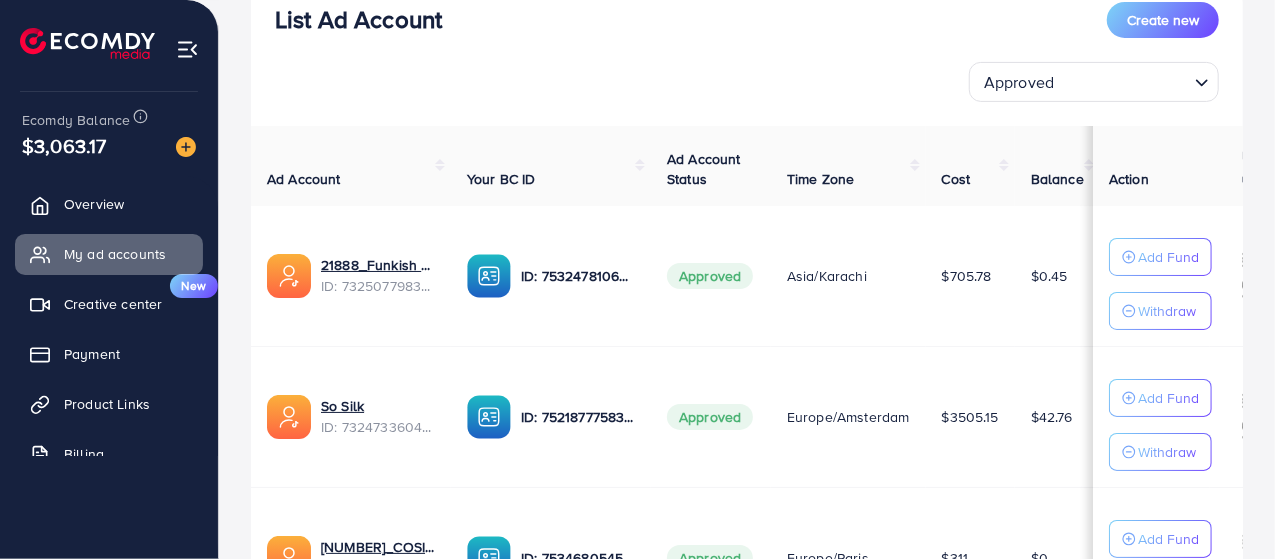 scroll, scrollTop: 150, scrollLeft: 0, axis: vertical 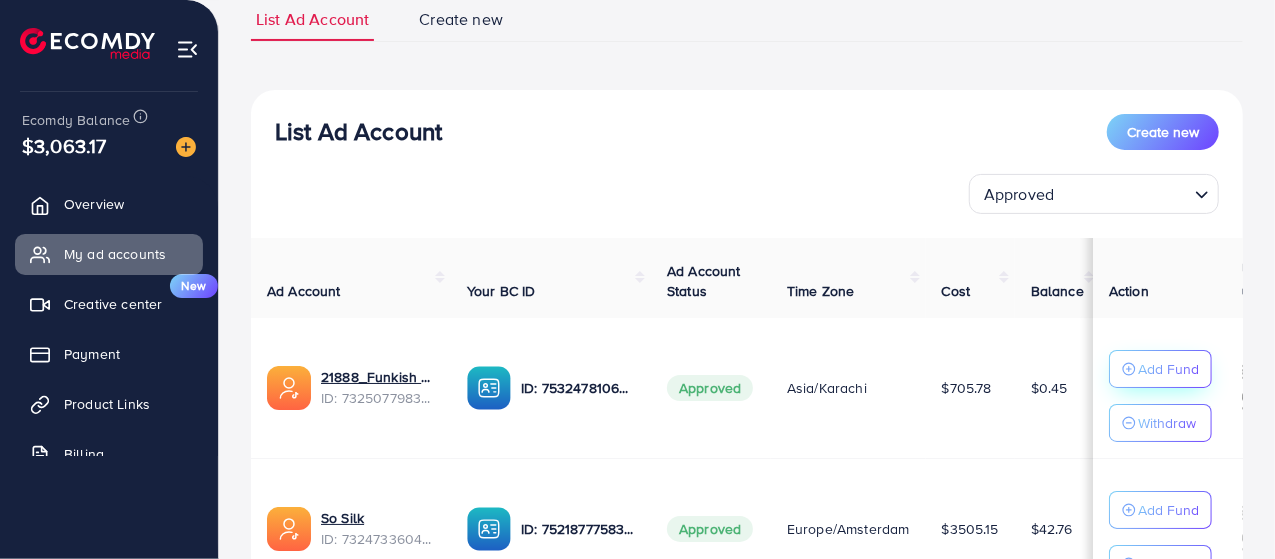 click on "Add Fund" at bounding box center [1168, 369] 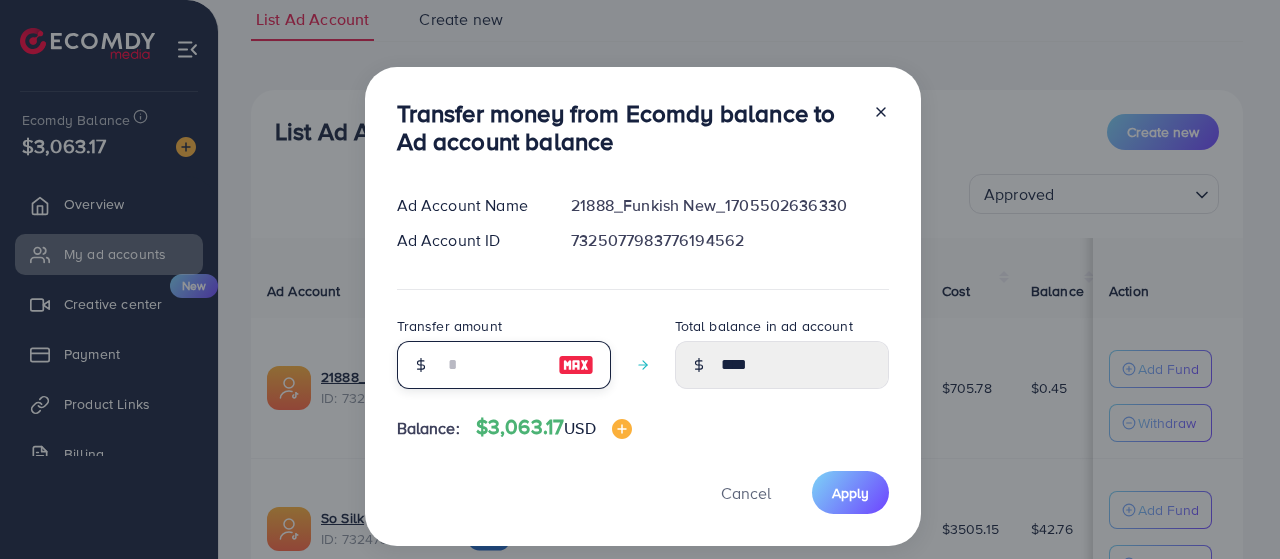 click at bounding box center (493, 365) 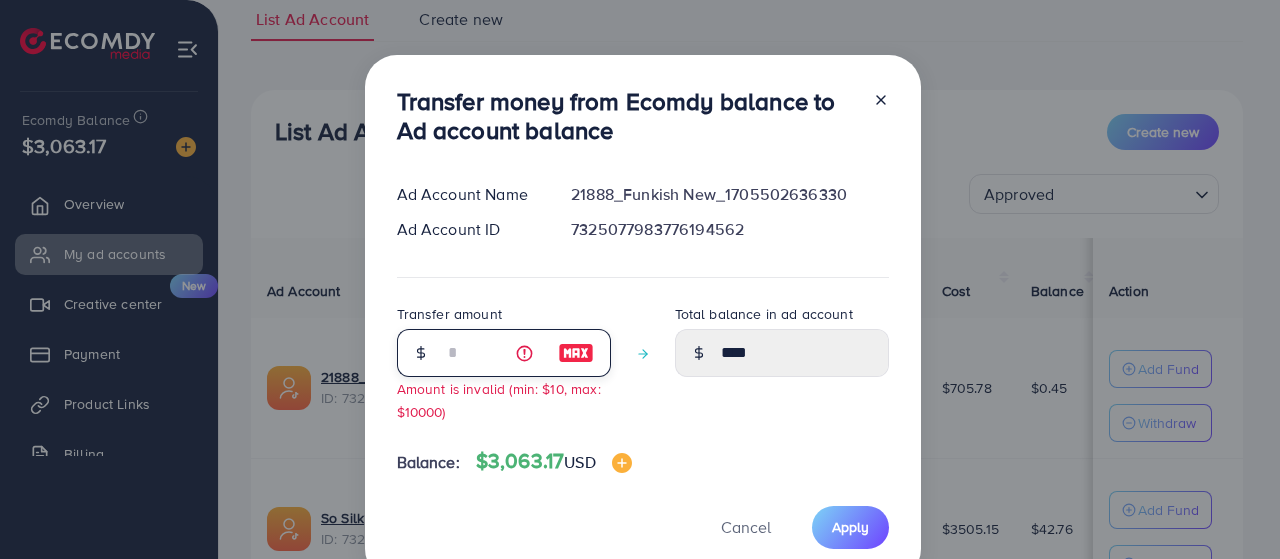 type on "**" 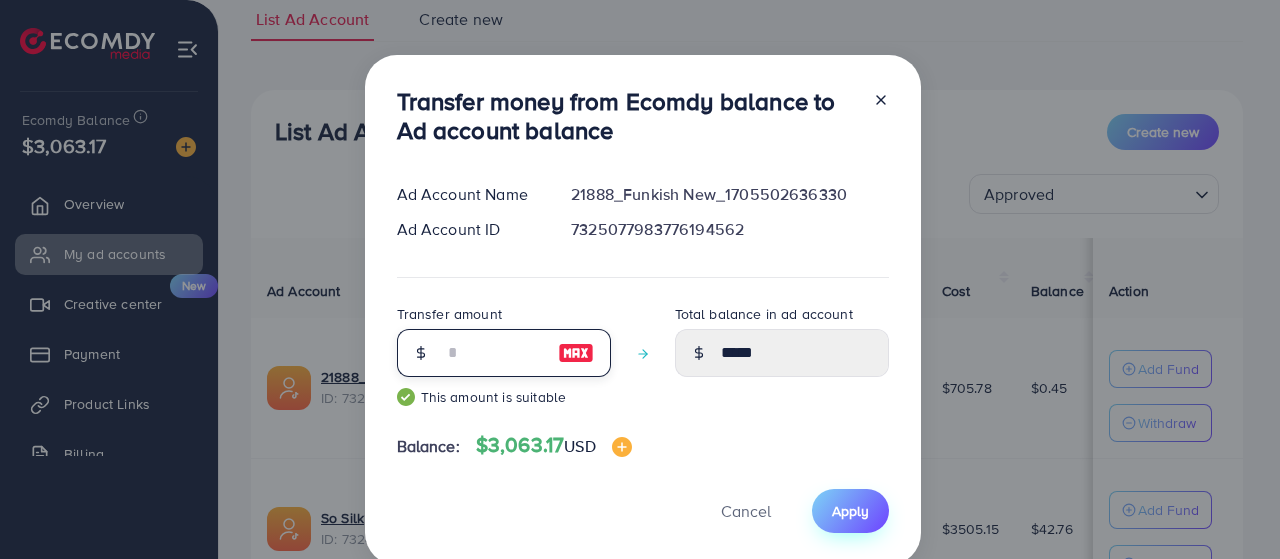 type on "**" 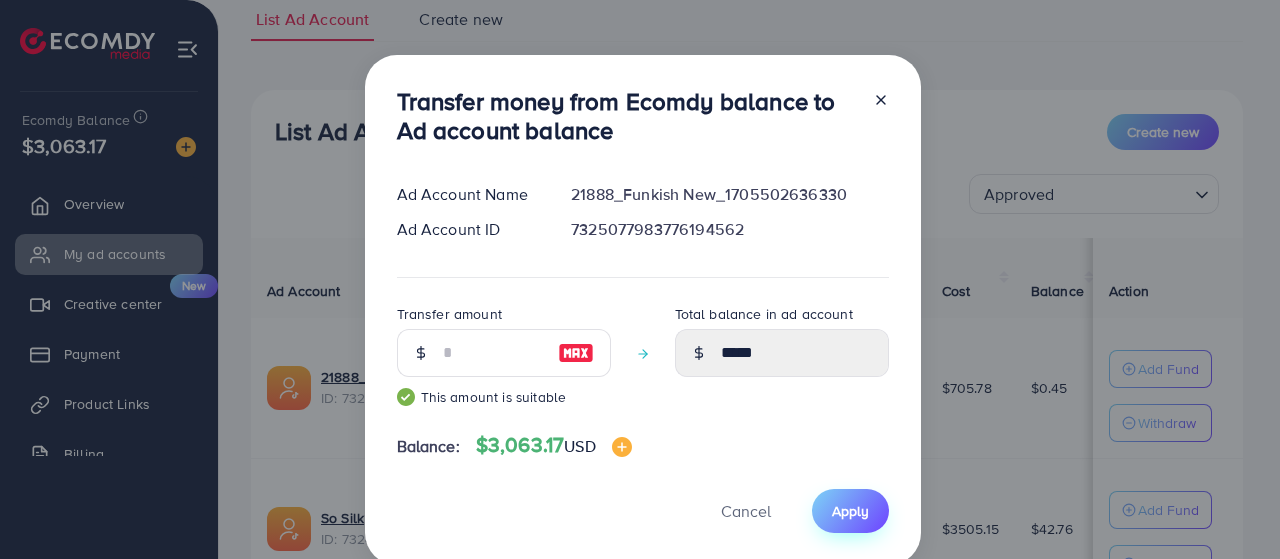 click on "Apply" at bounding box center (850, 510) 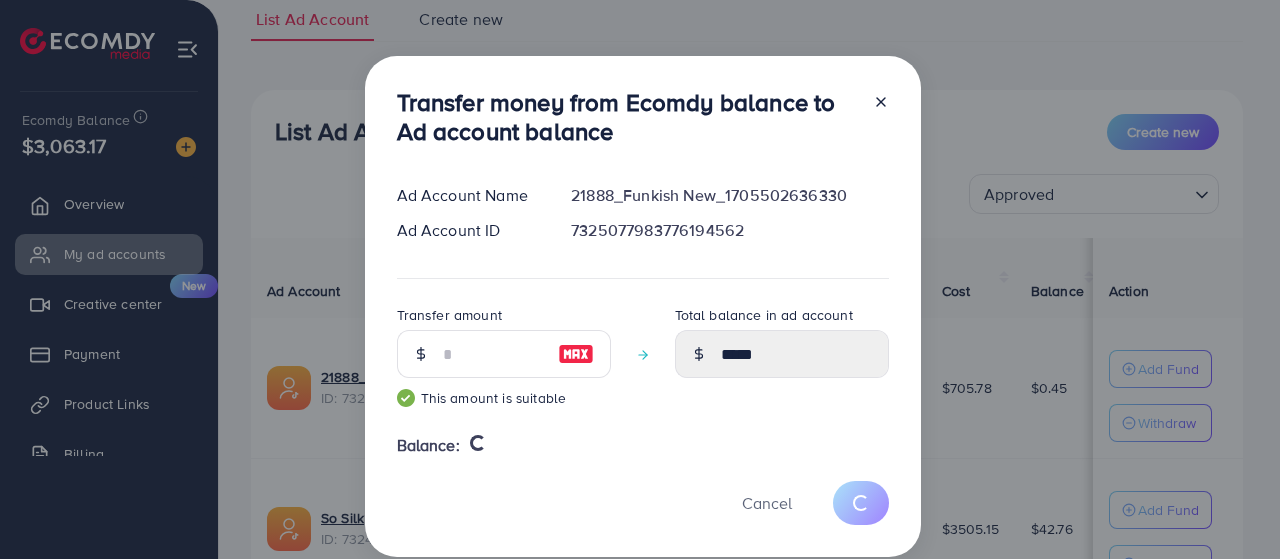 type 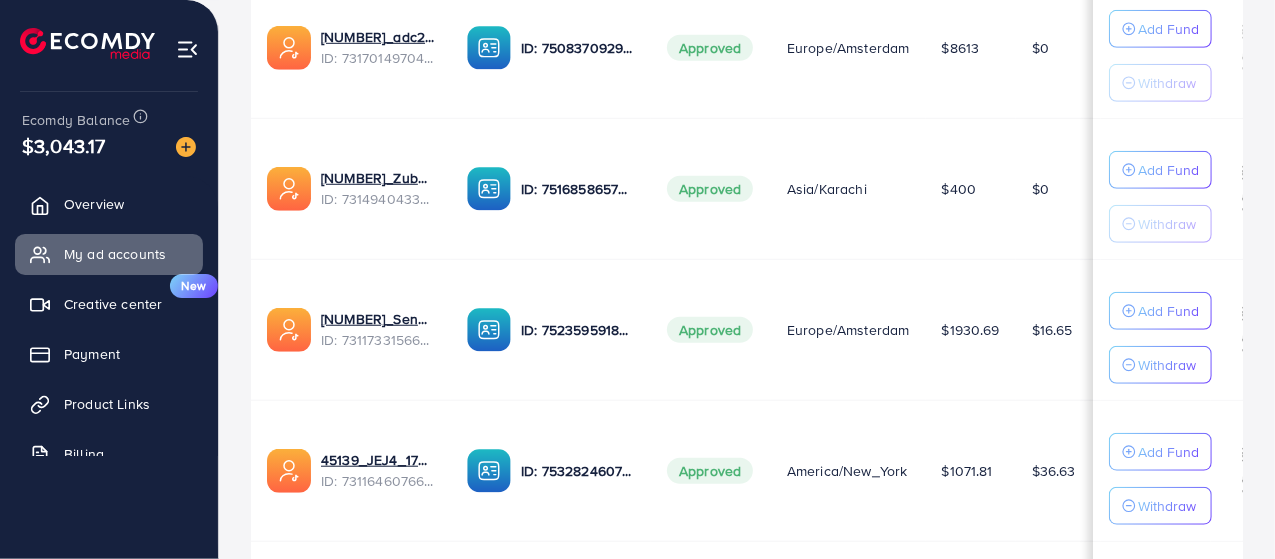 scroll, scrollTop: 1150, scrollLeft: 0, axis: vertical 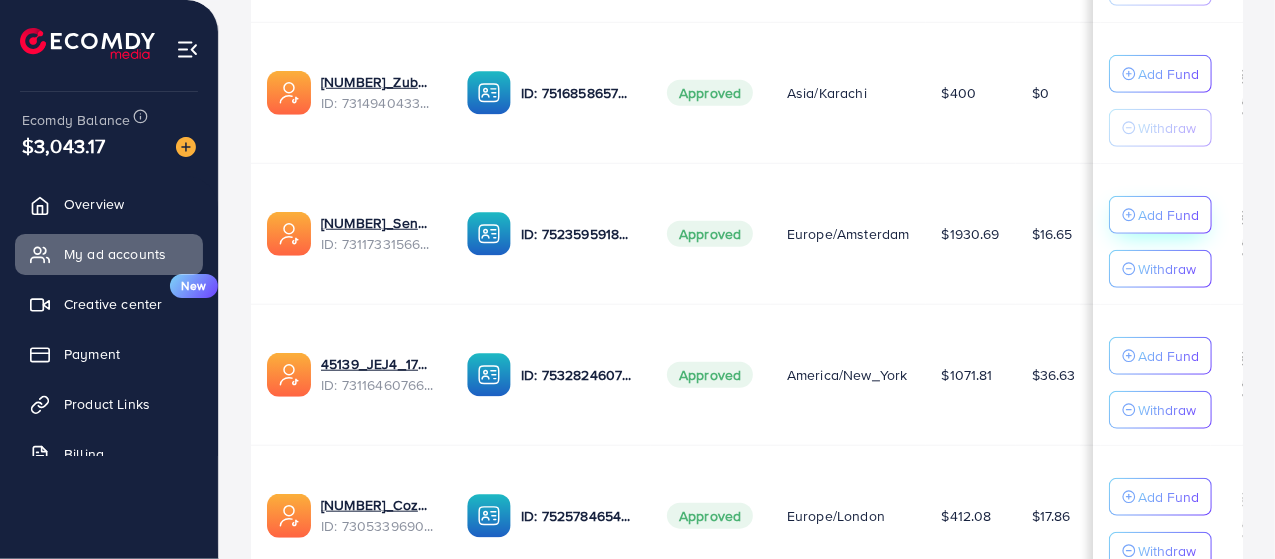 click on "Add Fund" at bounding box center [1168, -631] 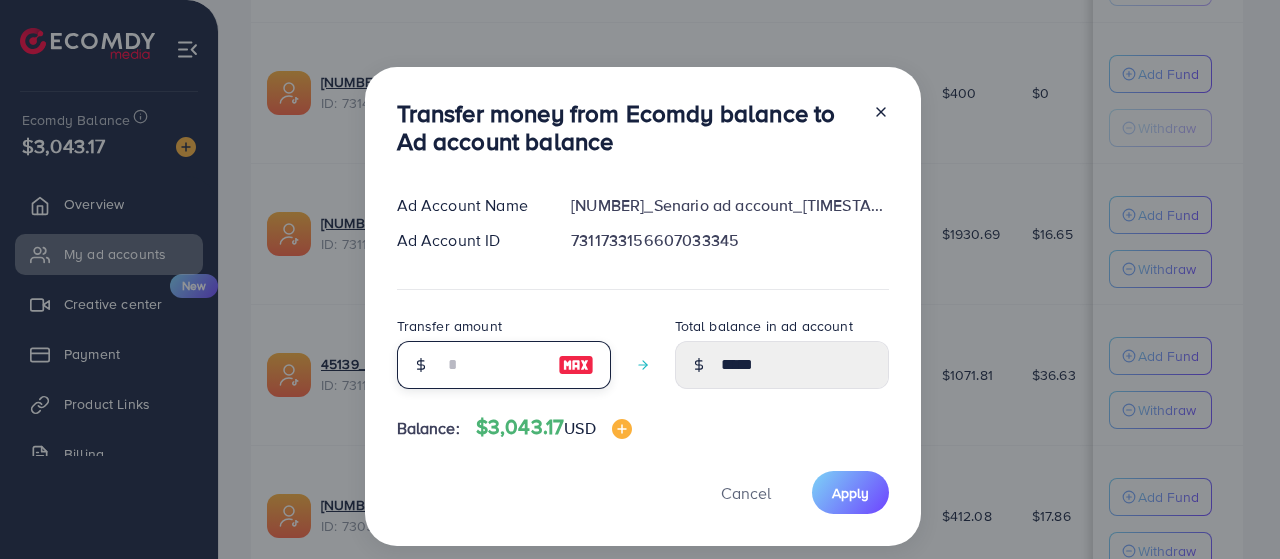 click at bounding box center [493, 365] 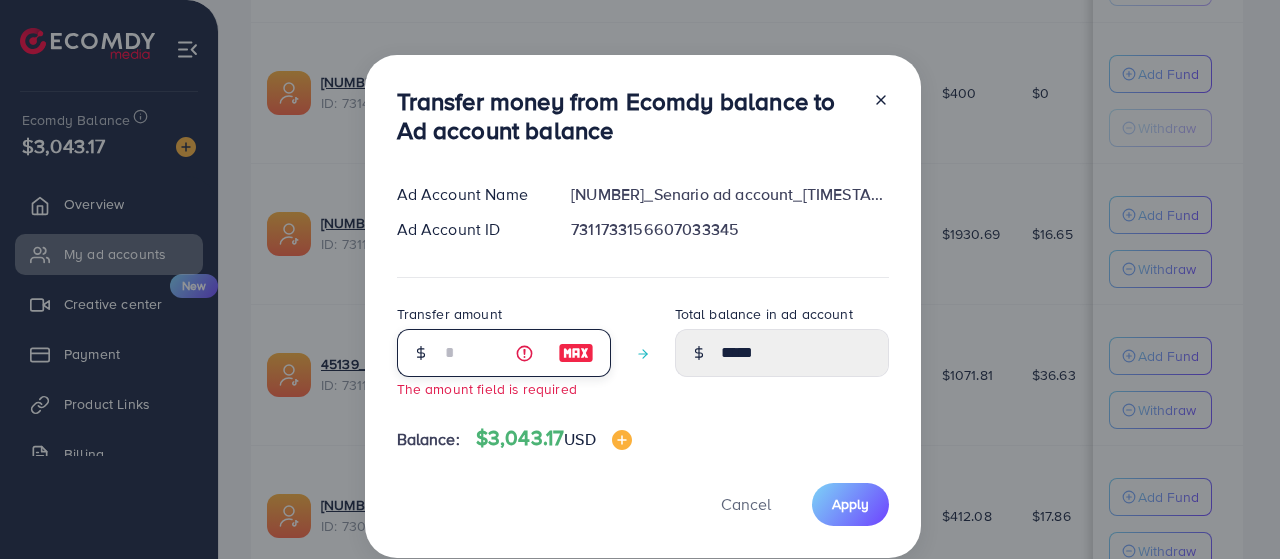type on "*" 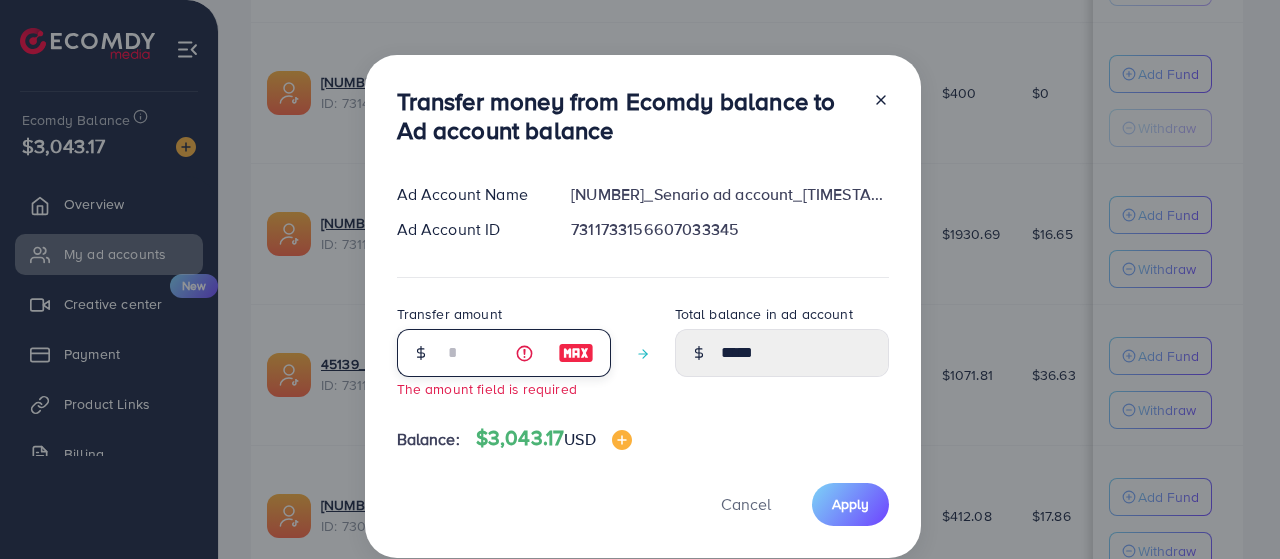 type on "*****" 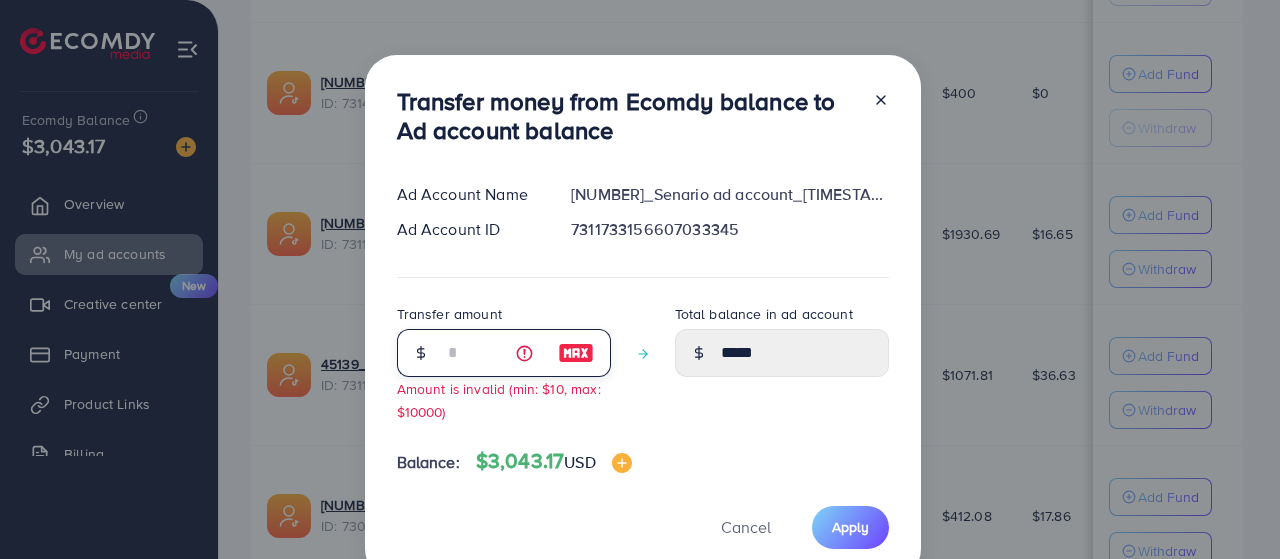 type on "**" 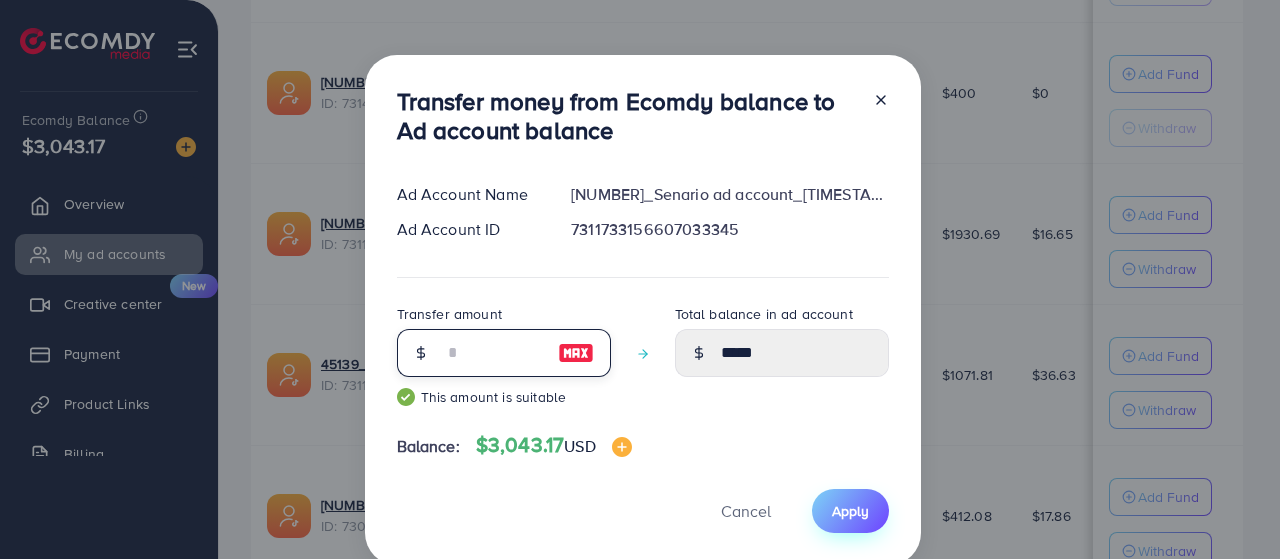 type on "**" 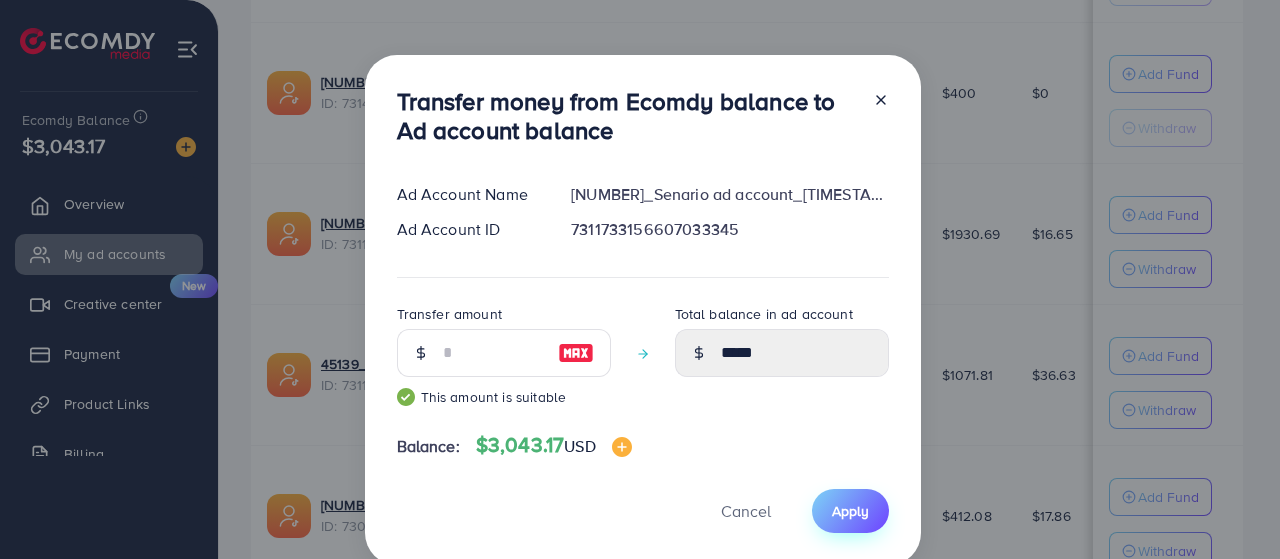 click on "Apply" at bounding box center (850, 511) 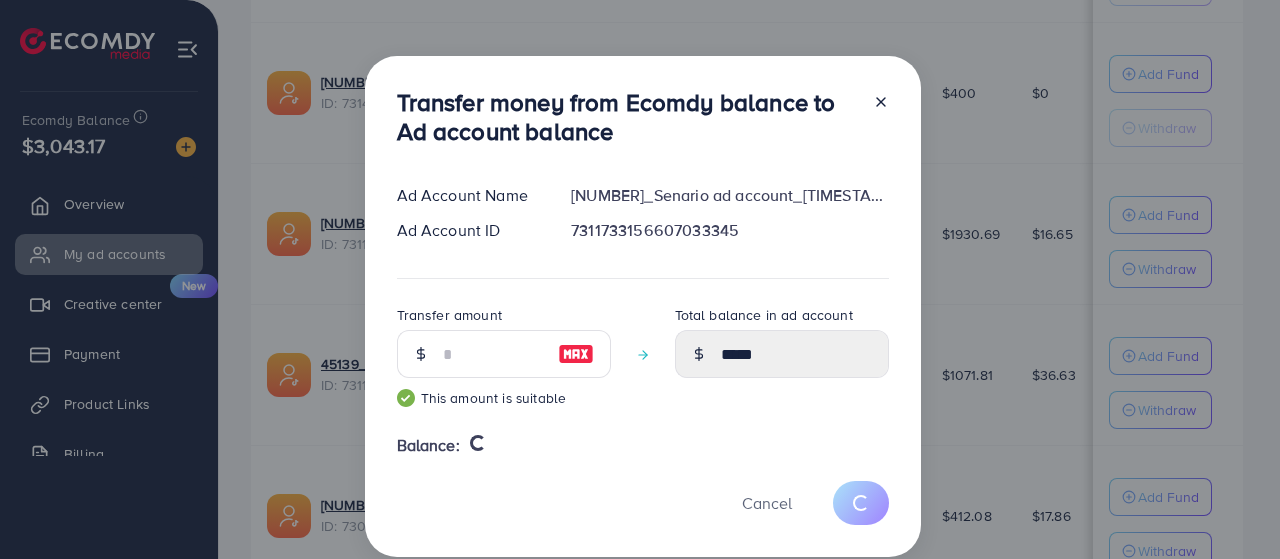 type 